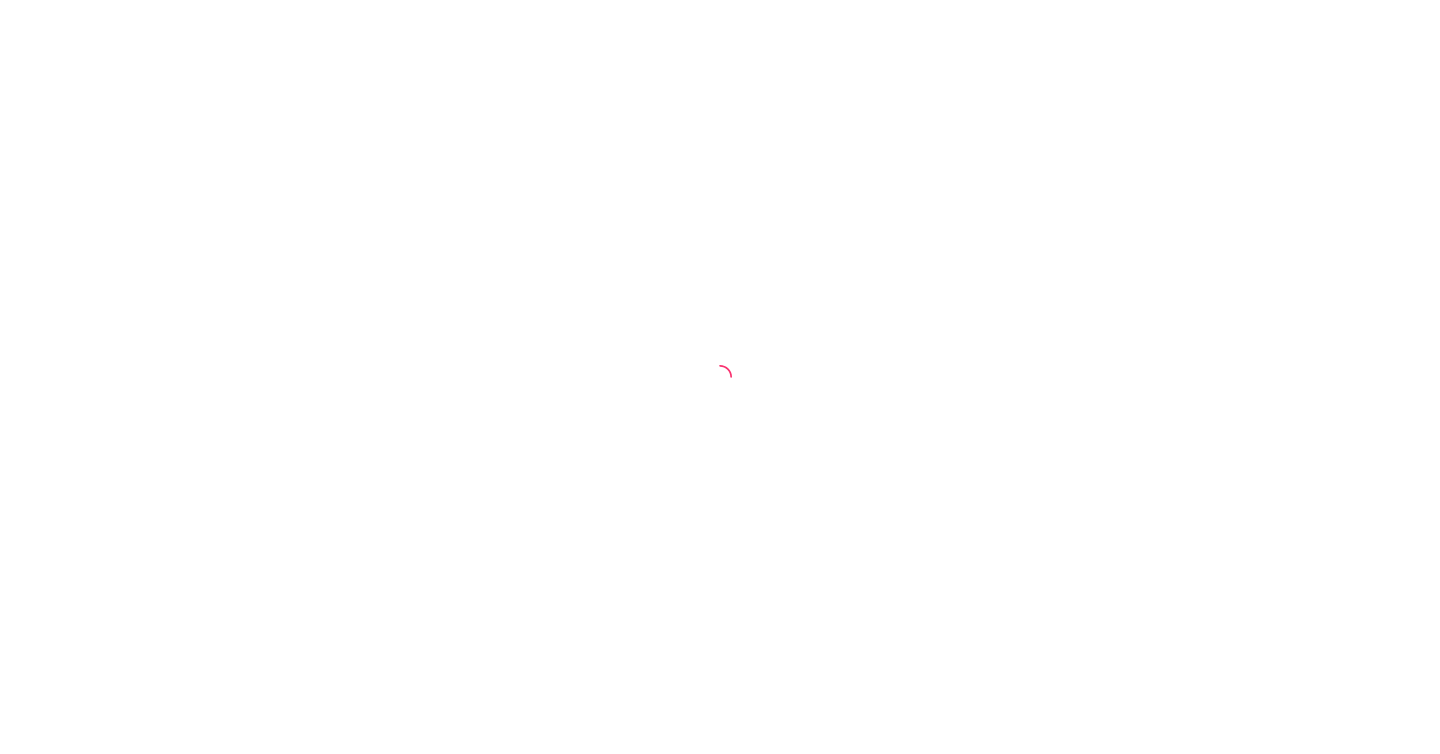 scroll, scrollTop: 0, scrollLeft: 0, axis: both 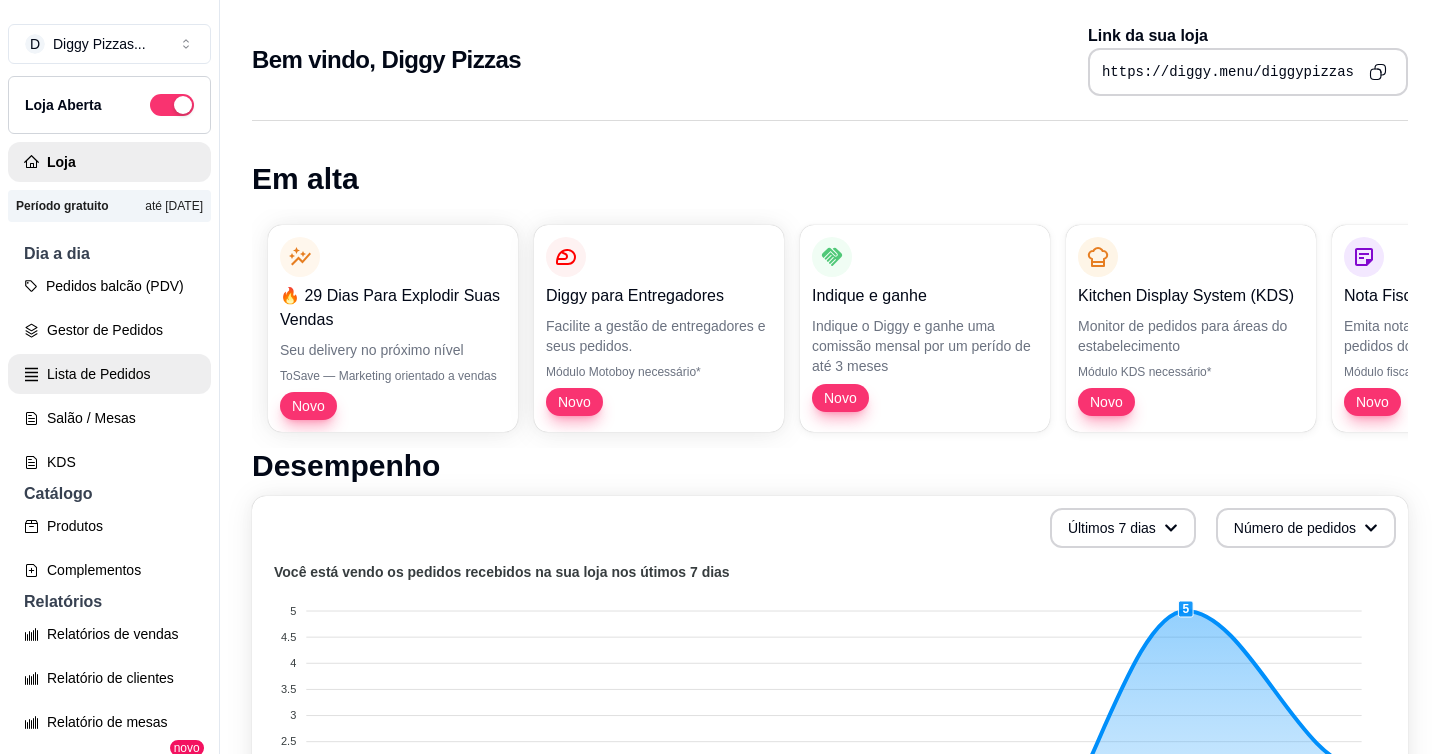 click on "Lista de Pedidos" at bounding box center (109, 374) 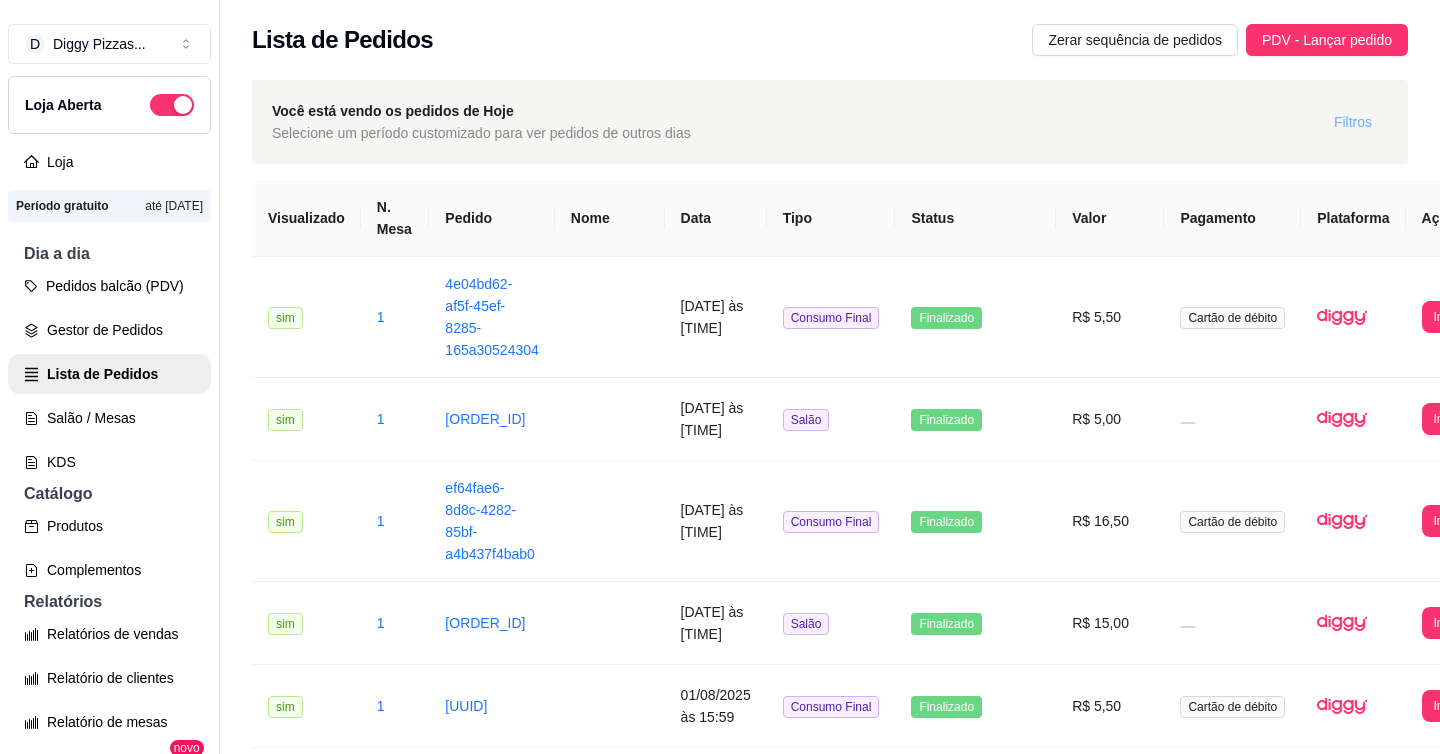 click on "Filtros" at bounding box center [1353, 122] 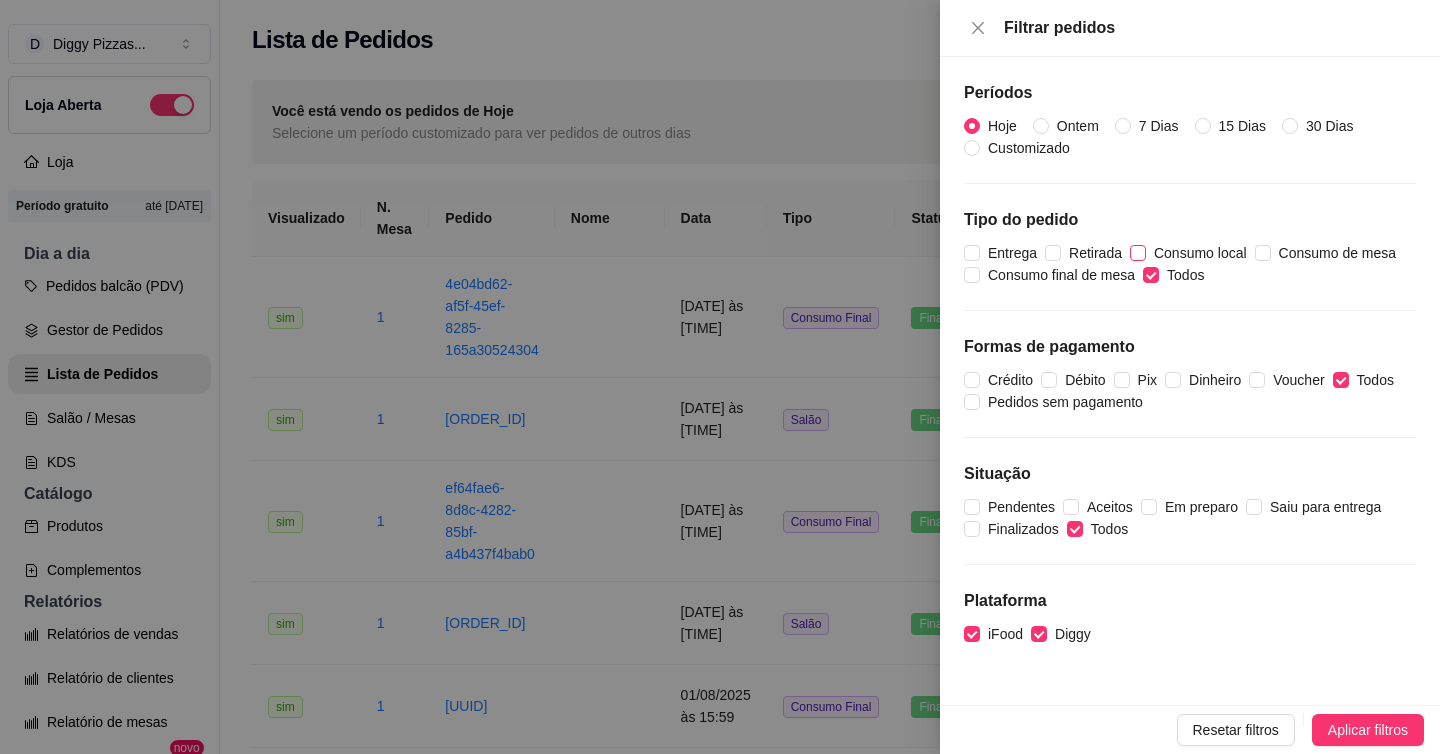 click on "Consumo local" at bounding box center [1138, 253] 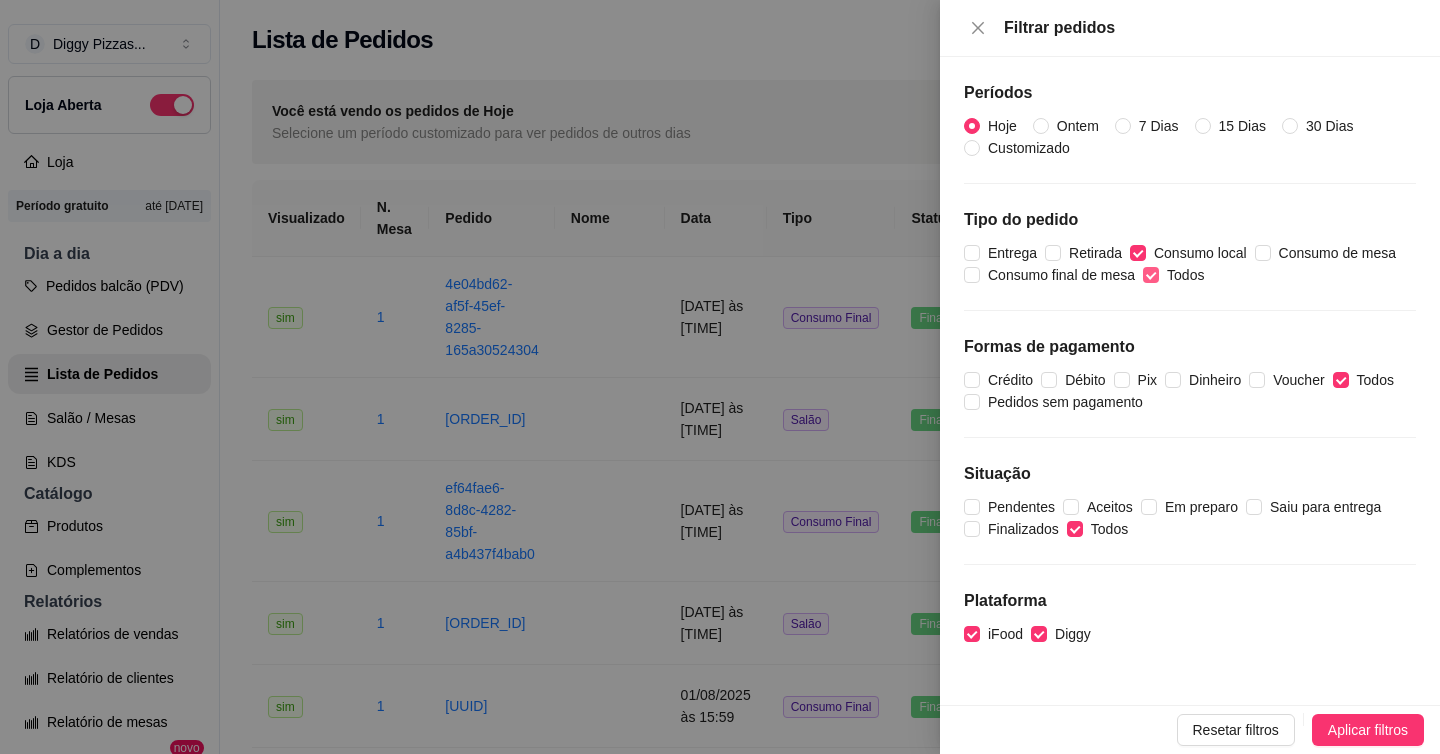 click on "Todos" at bounding box center [1151, 275] 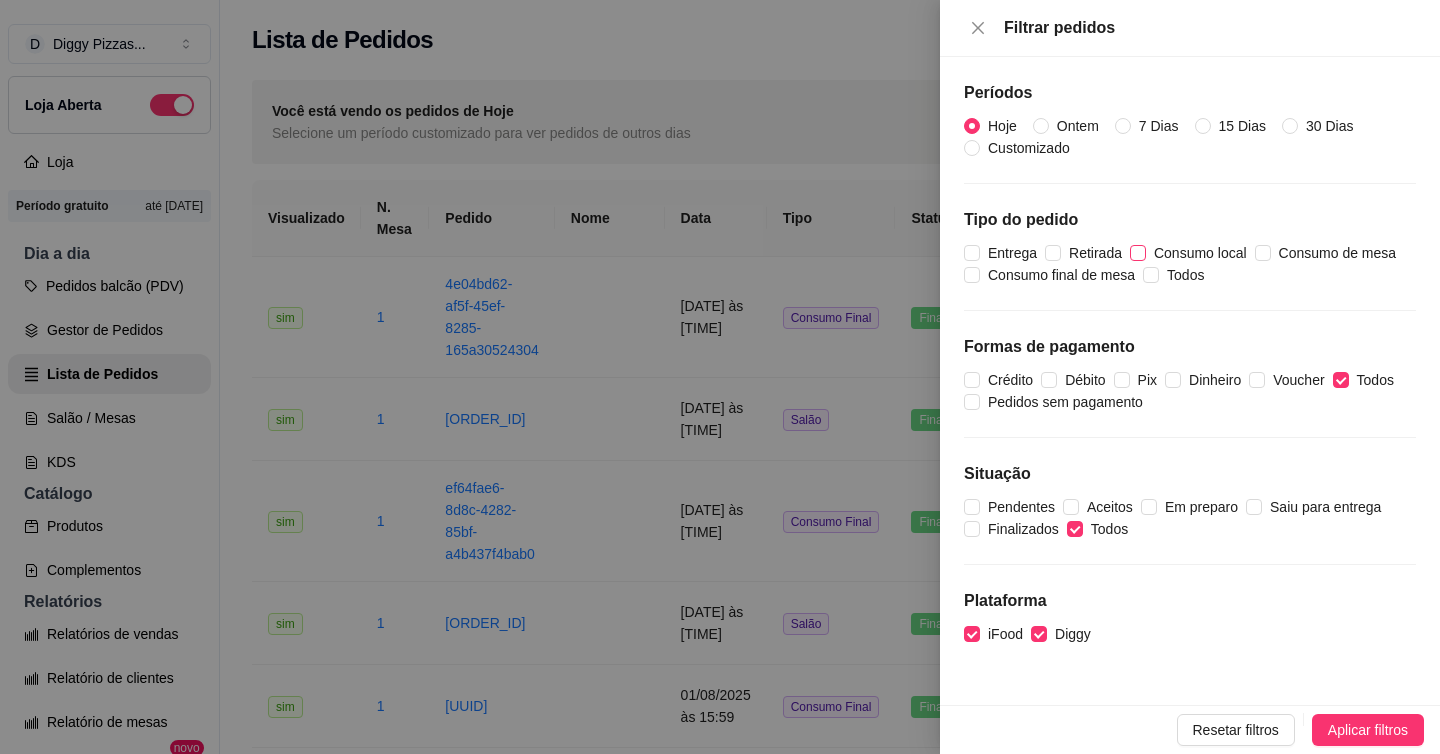 click on "Consumo local" at bounding box center [1138, 253] 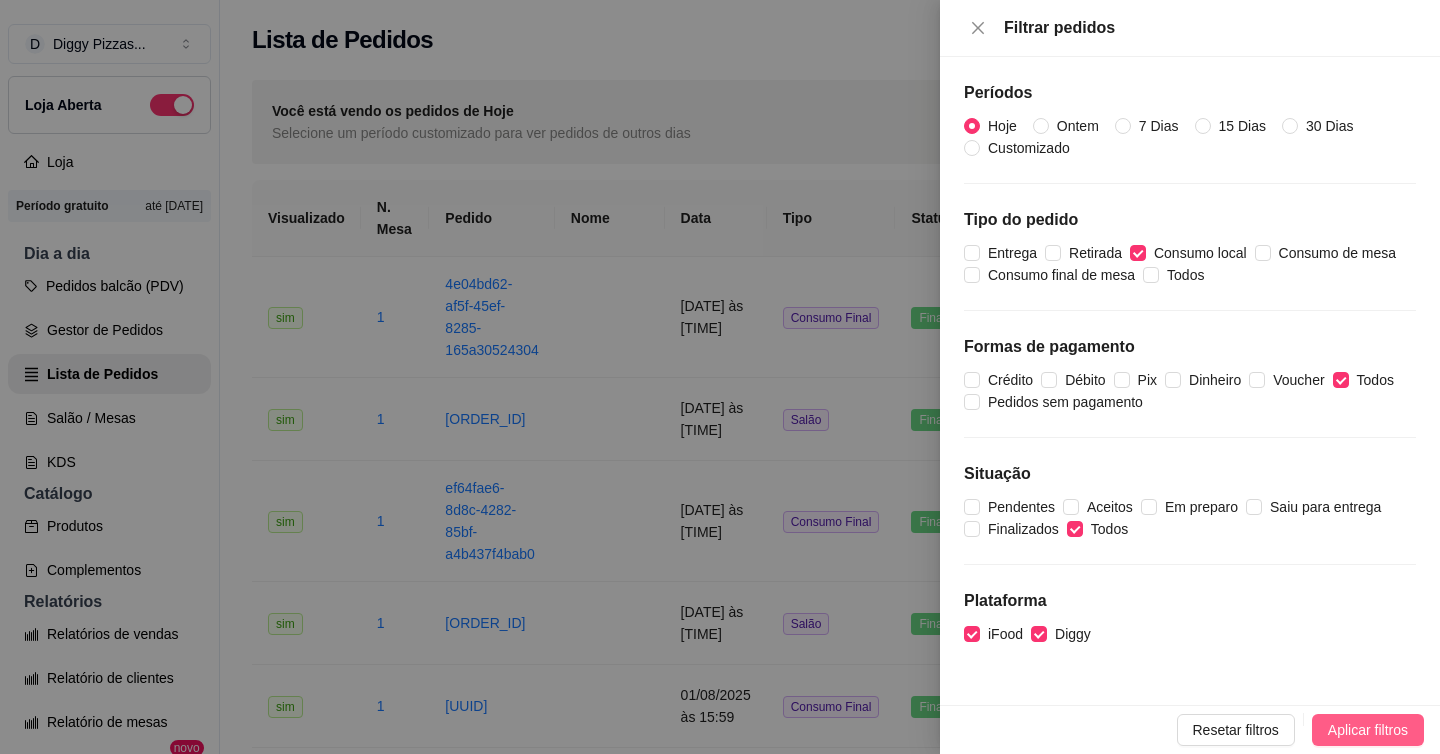 click on "Aplicar filtros" at bounding box center [1368, 730] 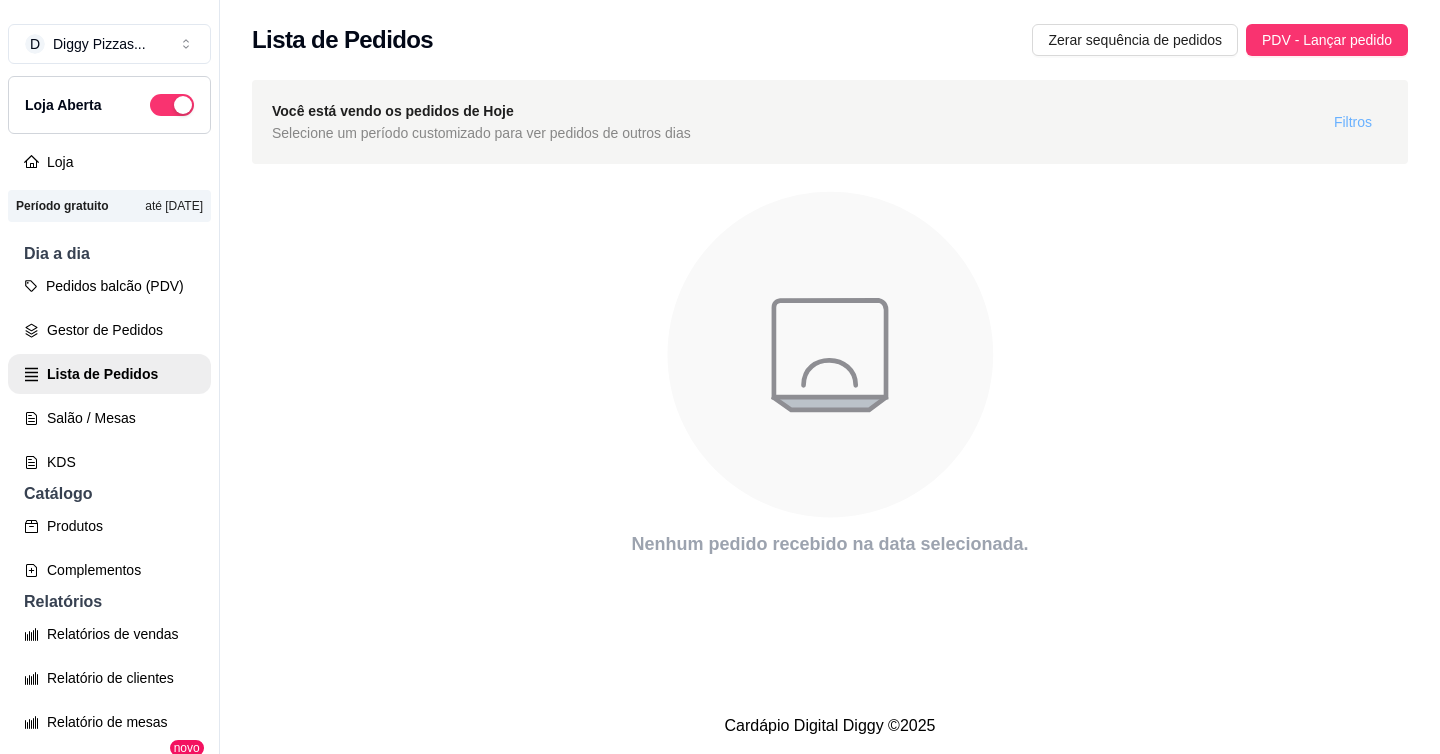click on "Filtros" at bounding box center [1353, 122] 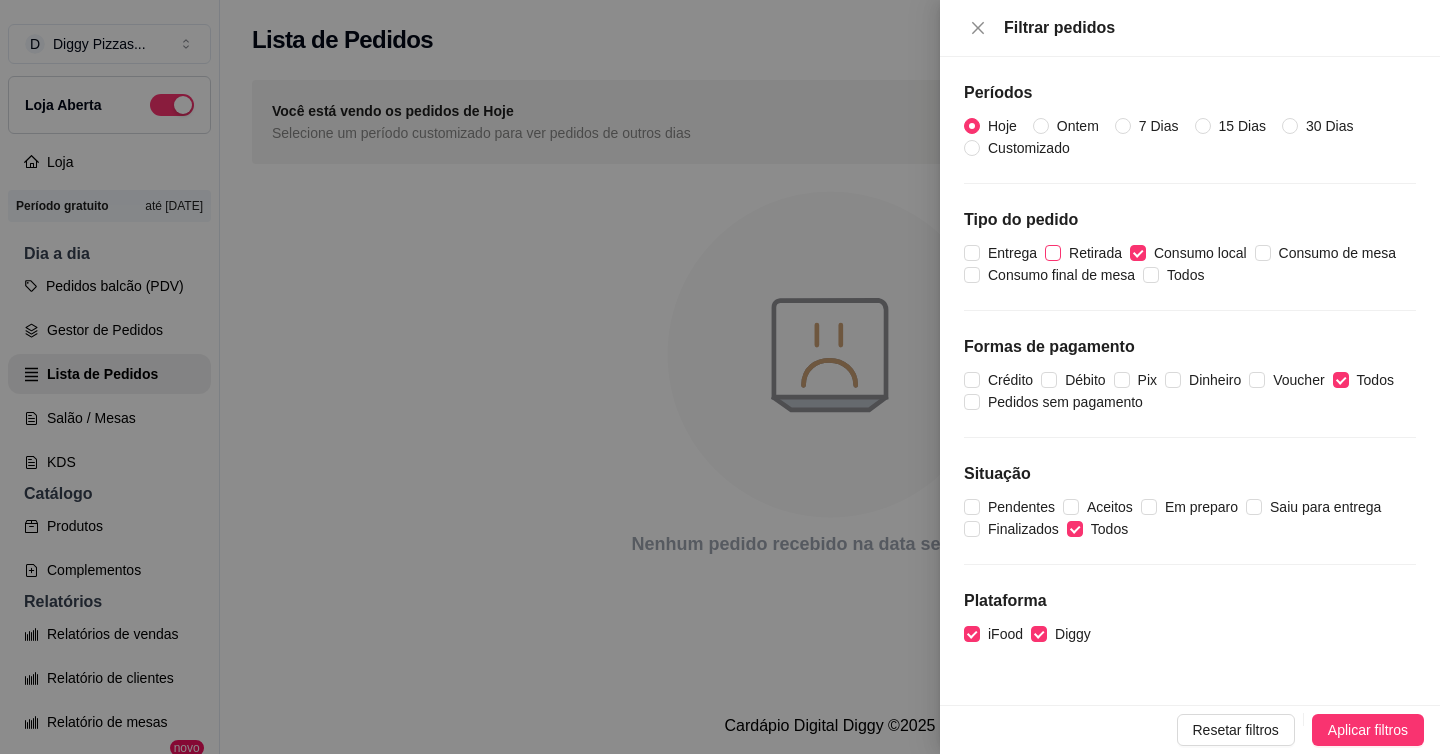 click on "Retirada" at bounding box center [1095, 253] 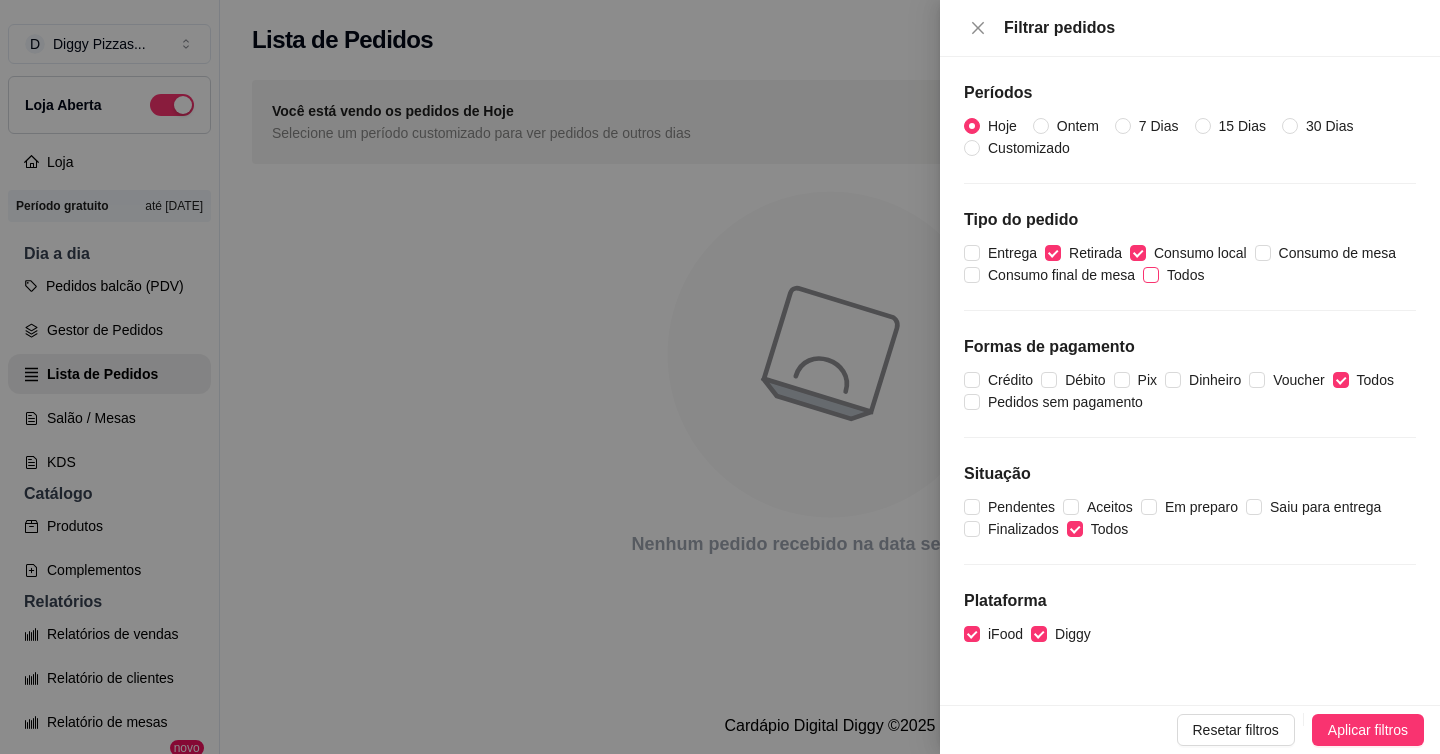 click on "Todos" at bounding box center [1185, 275] 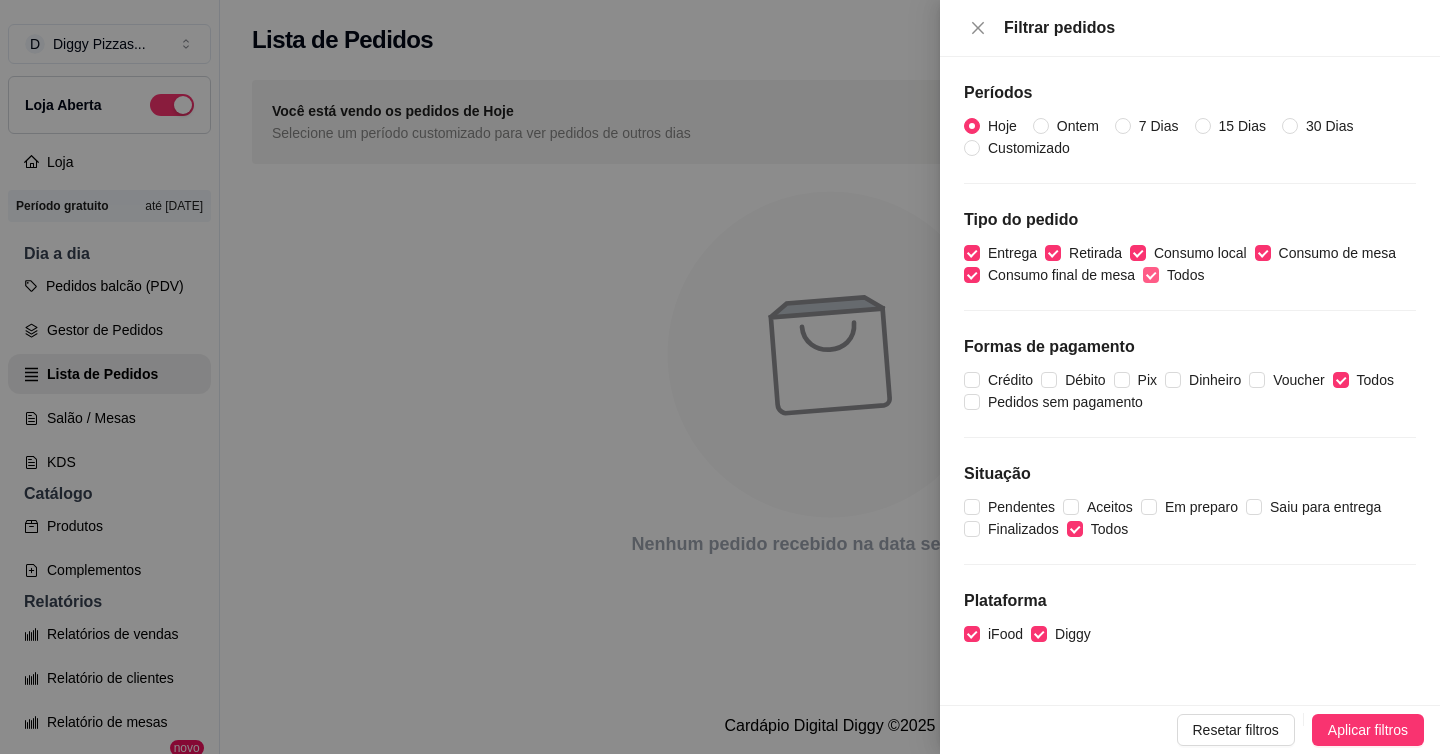click on "Todos" at bounding box center [1185, 275] 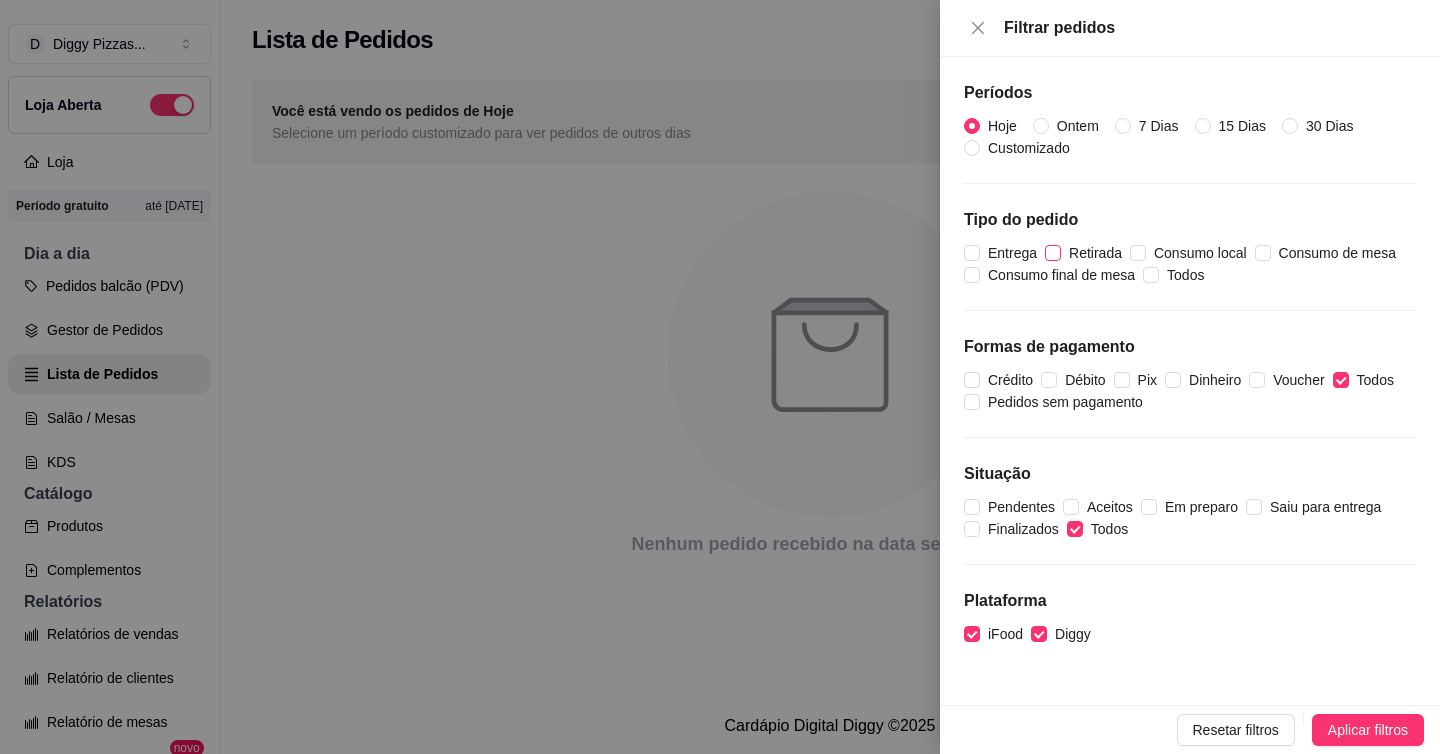 click on "Retirada" at bounding box center [1095, 253] 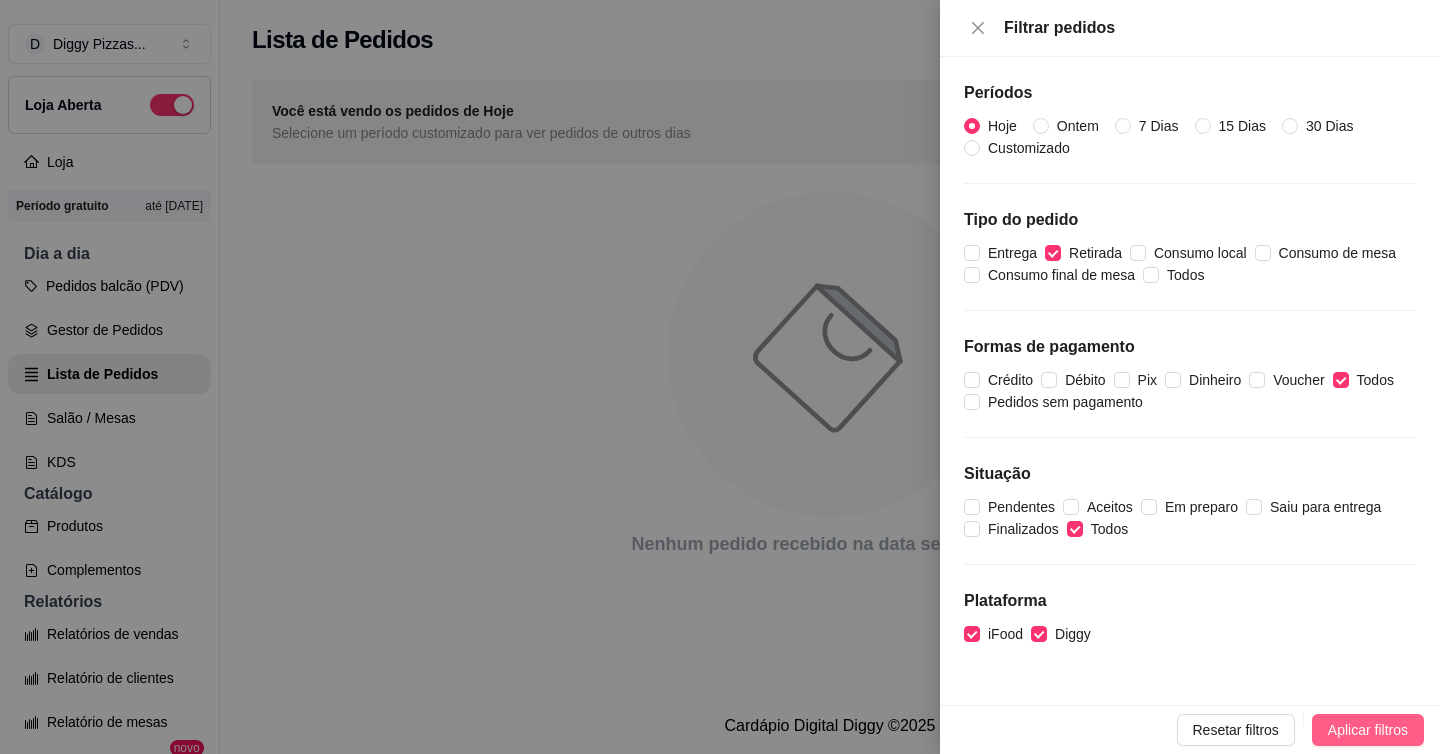 click on "Aplicar filtros" at bounding box center [1368, 730] 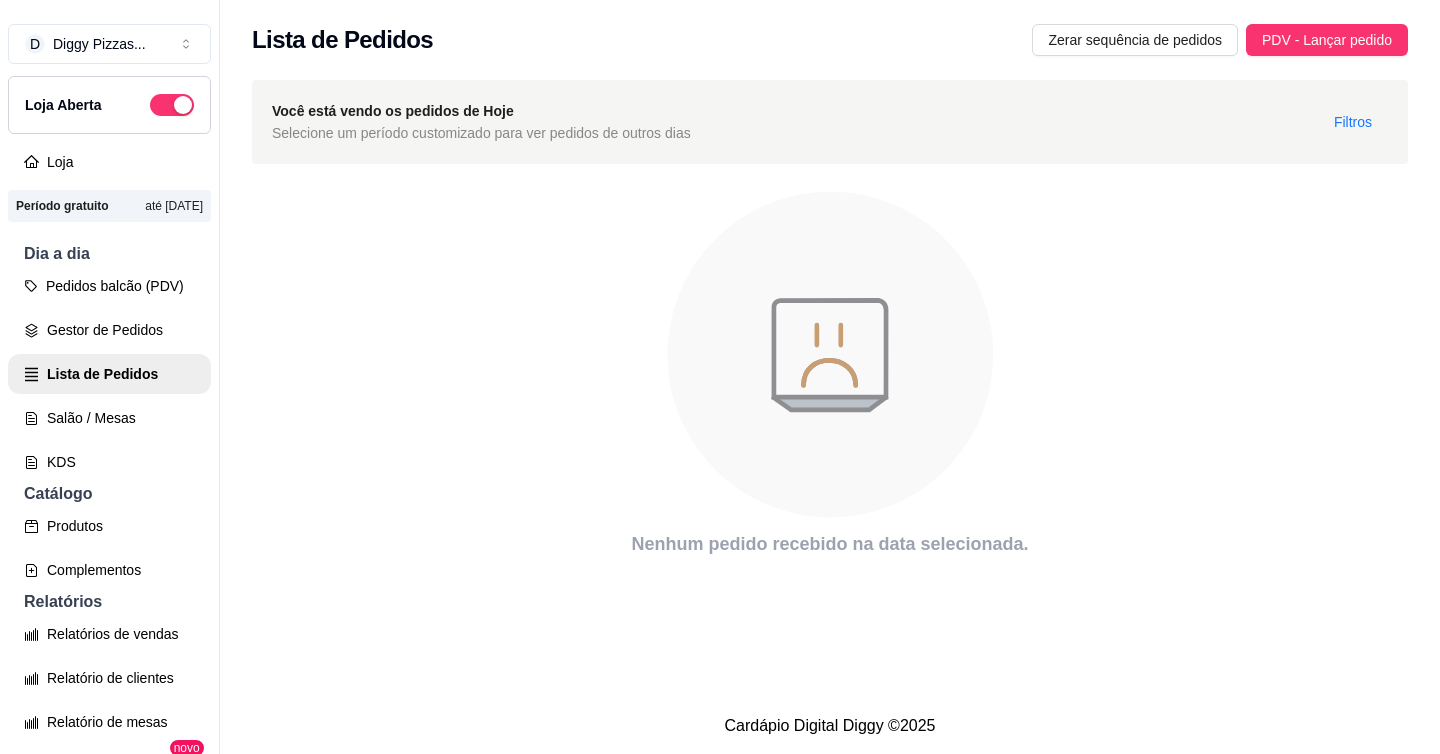 click 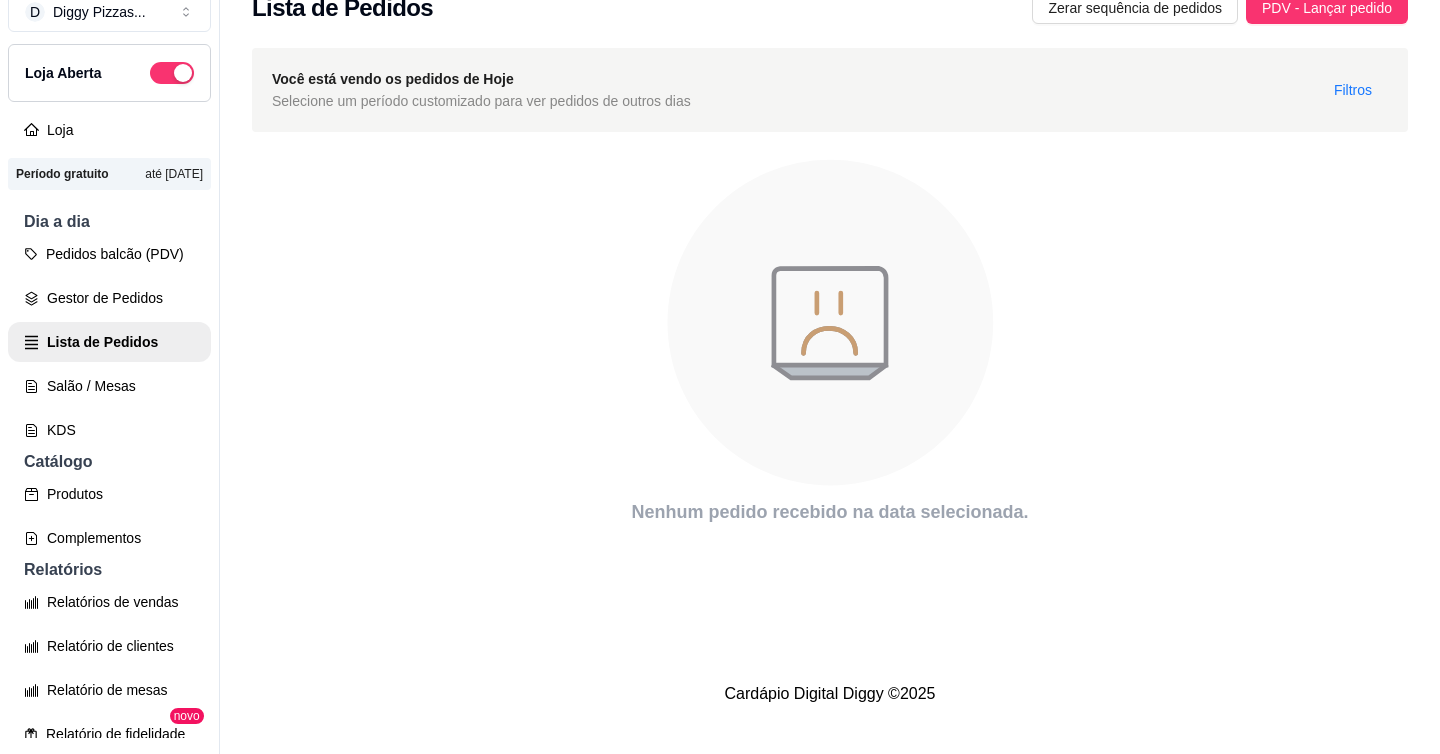 scroll, scrollTop: 0, scrollLeft: 0, axis: both 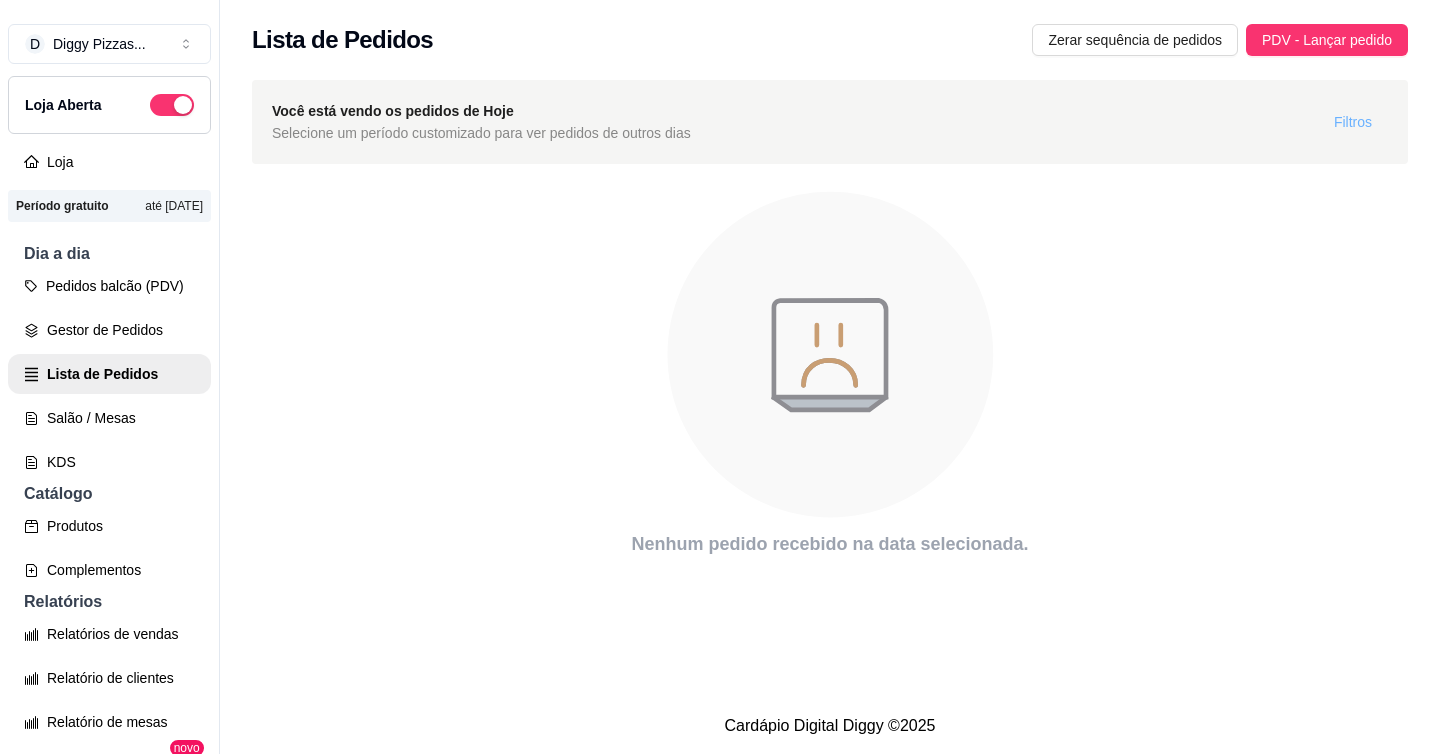 click on "Filtros" at bounding box center (1353, 122) 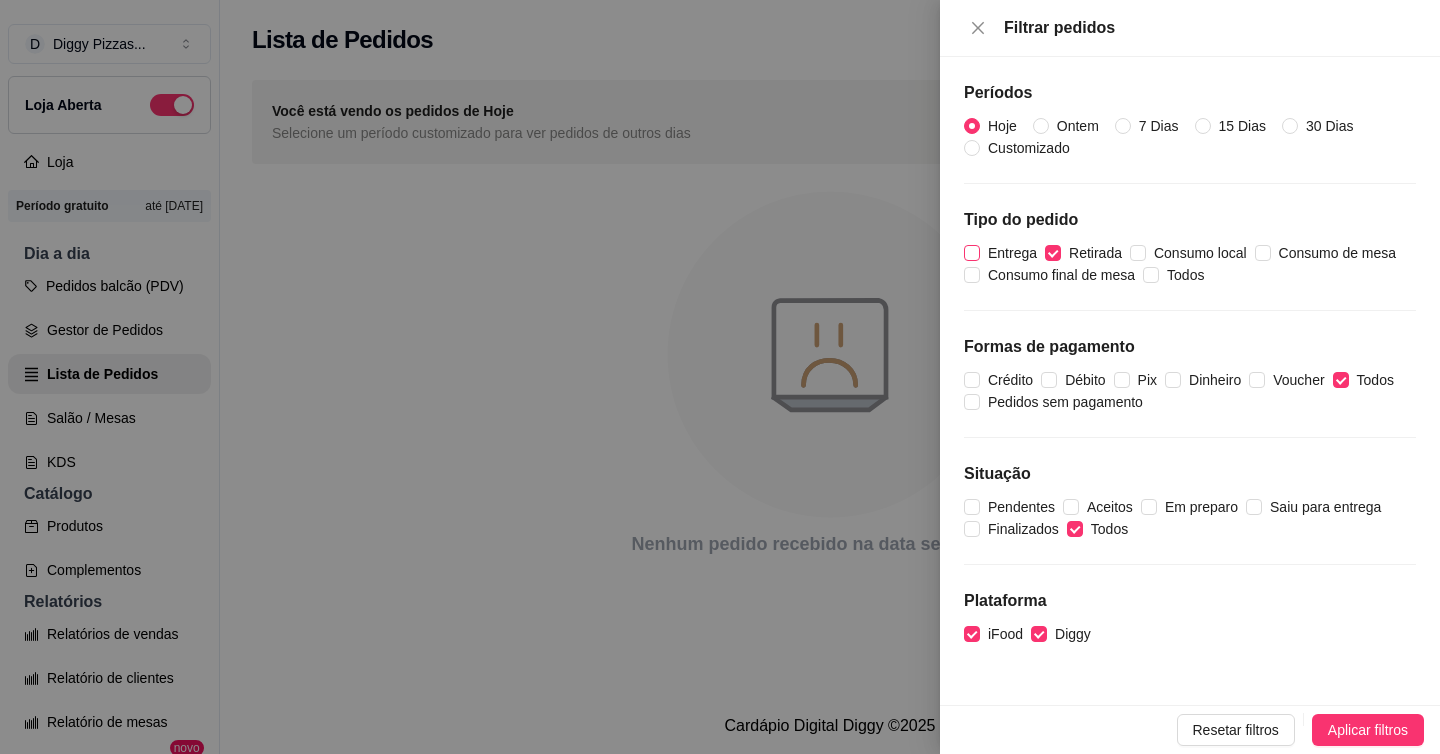 click on "Entrega" at bounding box center [1012, 253] 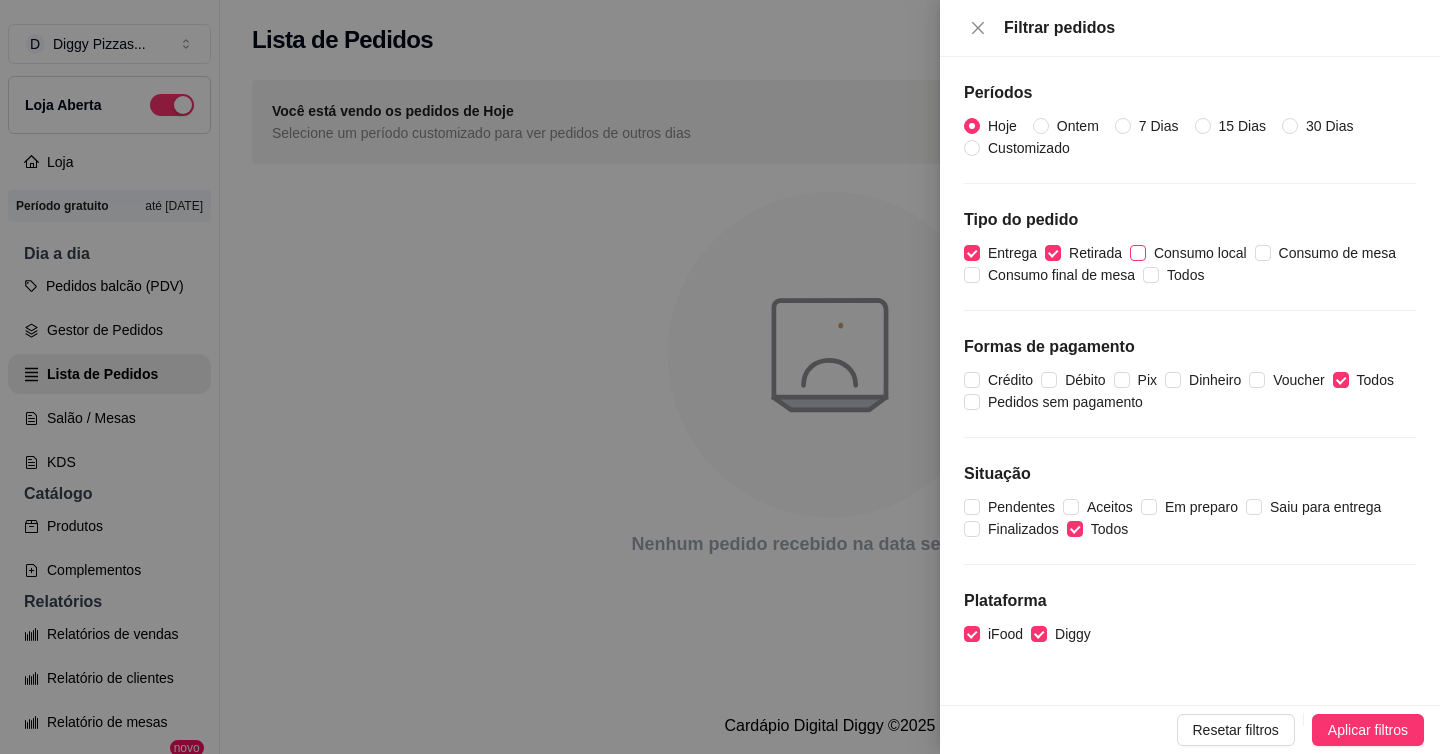 click on "Consumo local" at bounding box center [1200, 253] 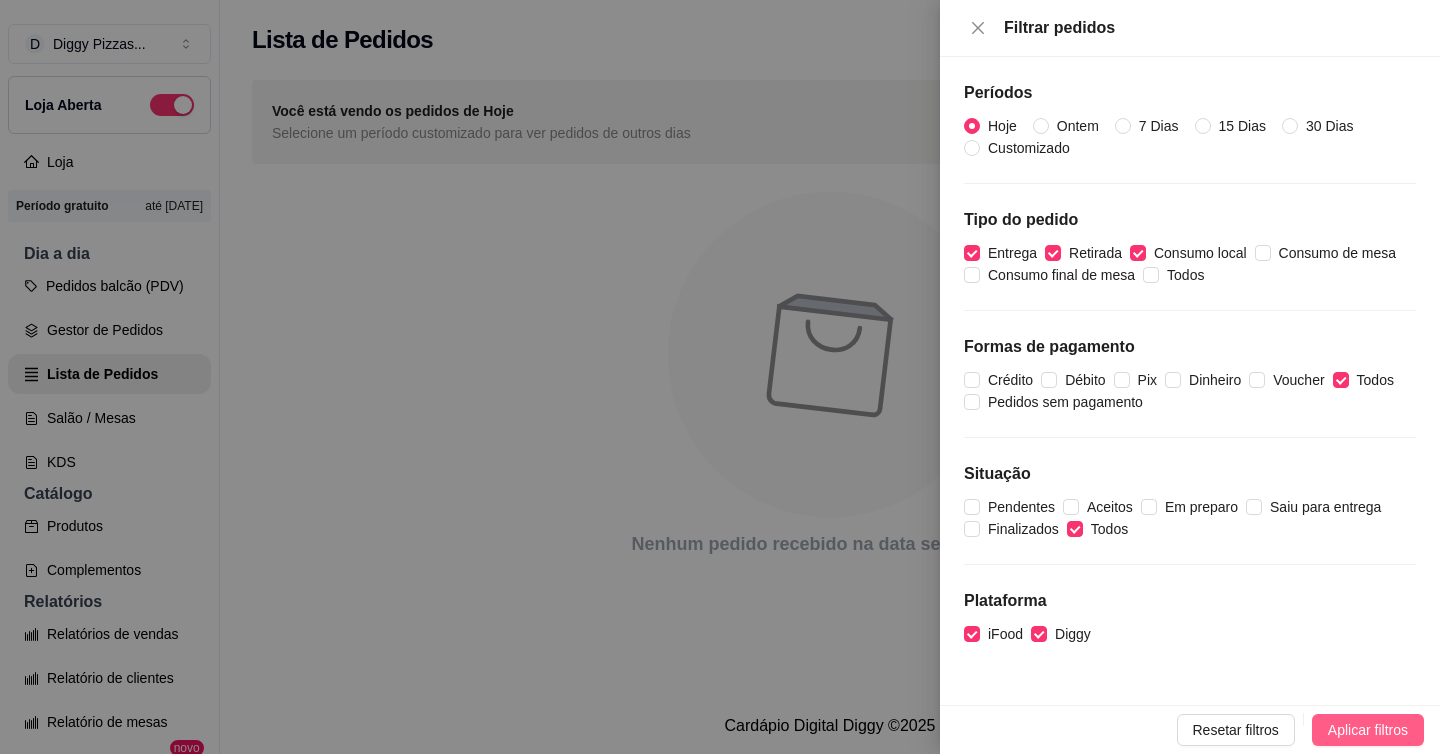 click on "Aplicar filtros" at bounding box center (1368, 730) 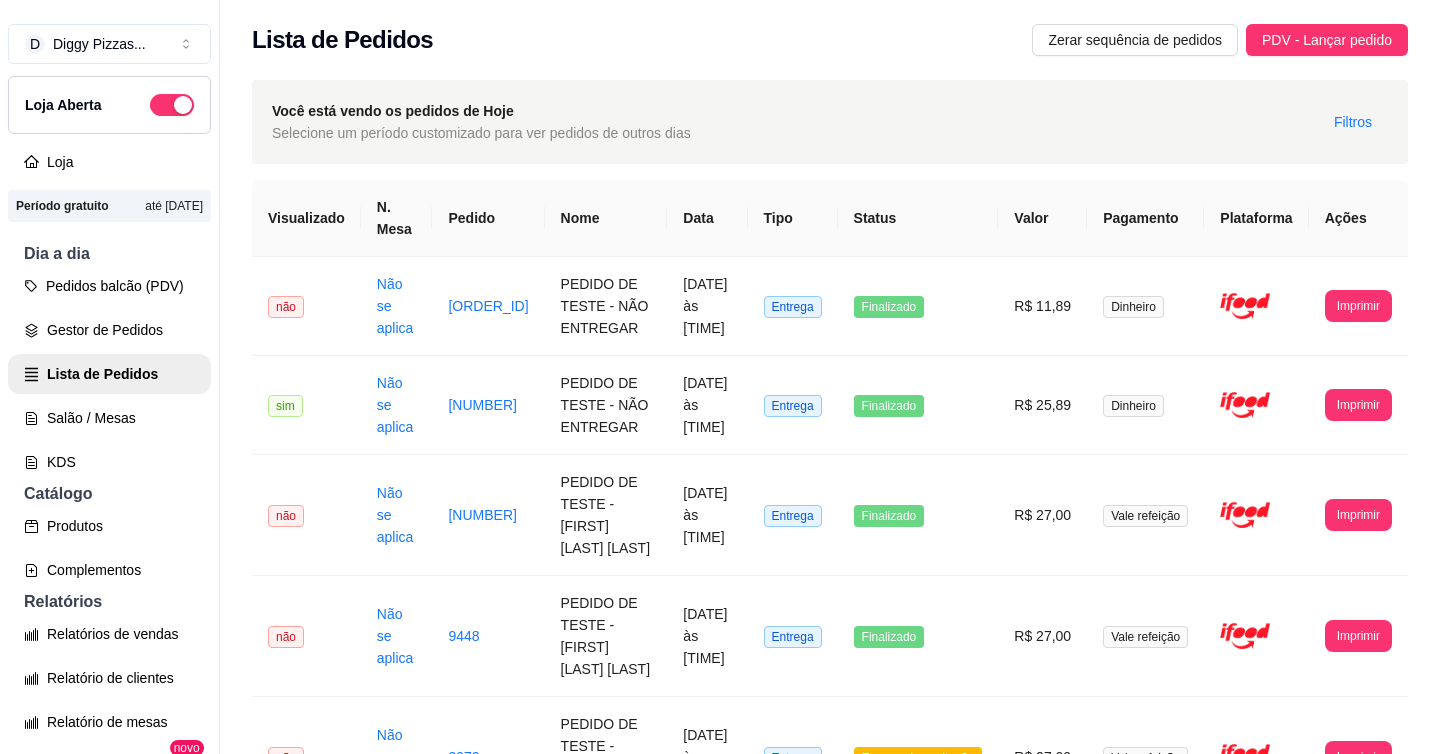 click on "Você está vendo os pedidos de   Hoje Selecione um período customizado para ver pedidos de outros dias Filtros" at bounding box center [830, 122] 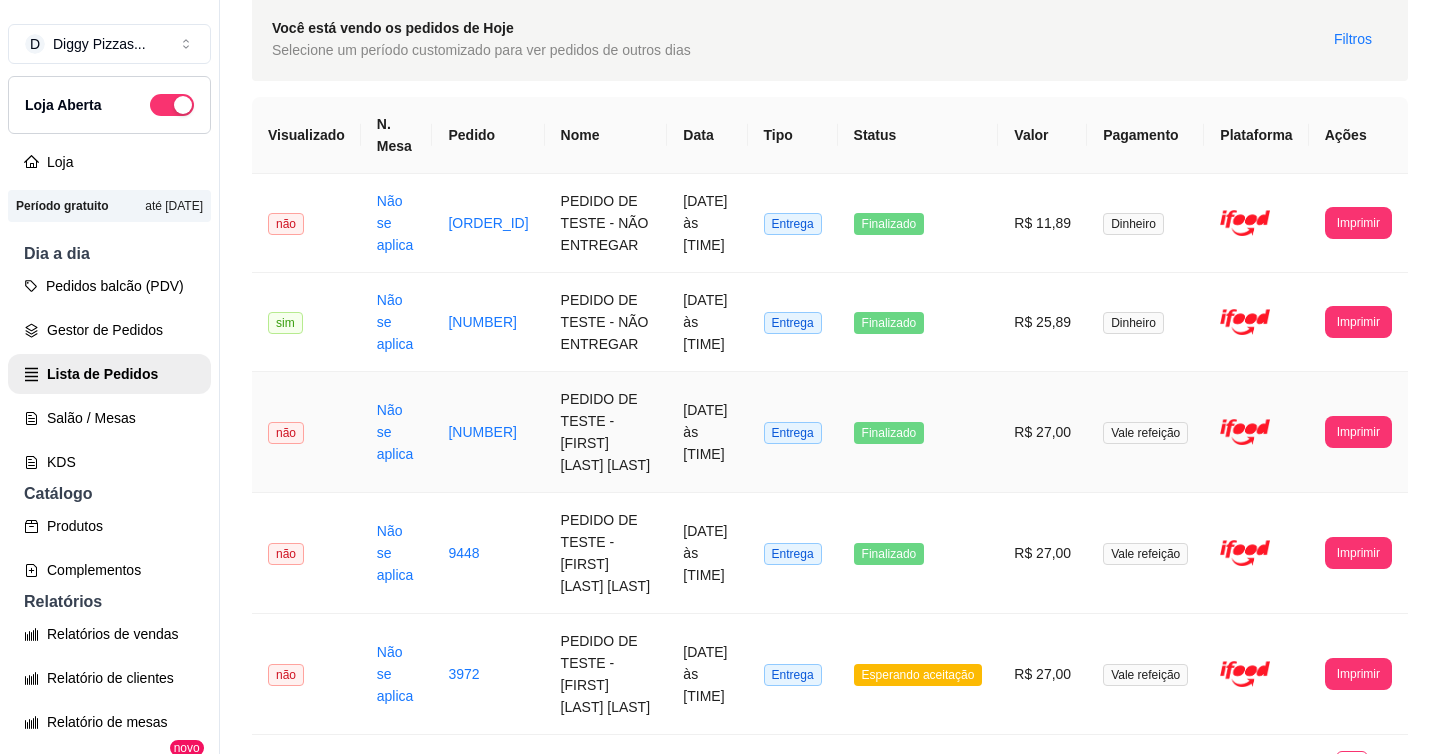 scroll, scrollTop: 48, scrollLeft: 0, axis: vertical 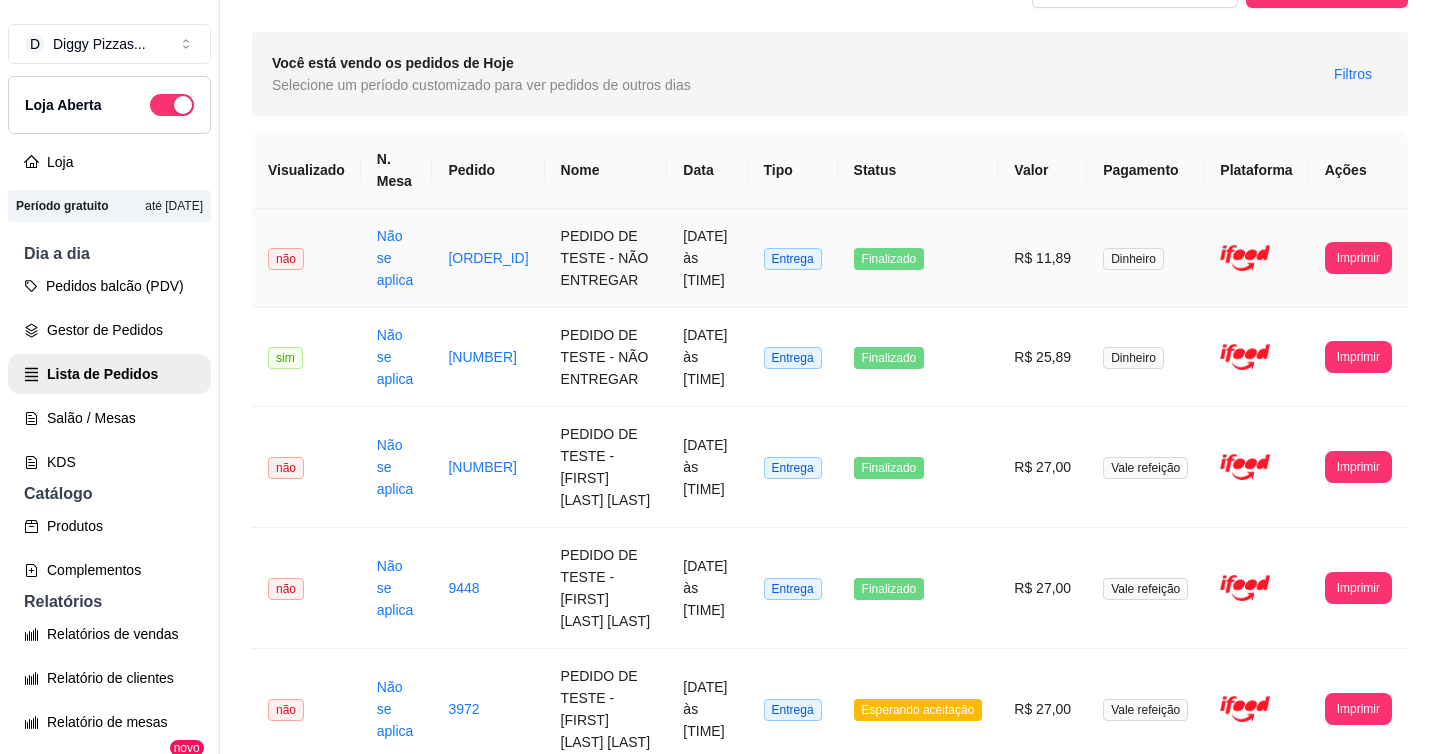 click on "Dinheiro" at bounding box center [1133, 259] 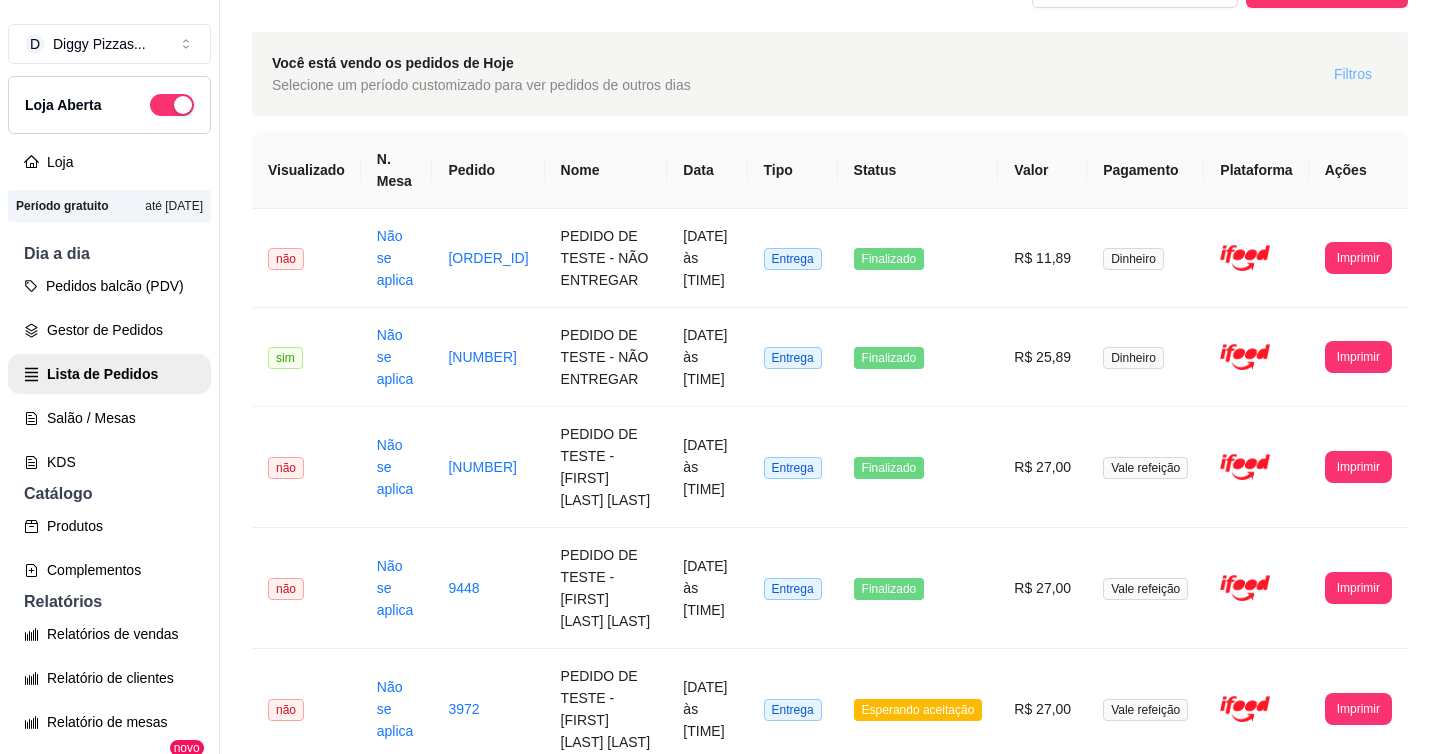 click on "Filtros" at bounding box center (1353, 74) 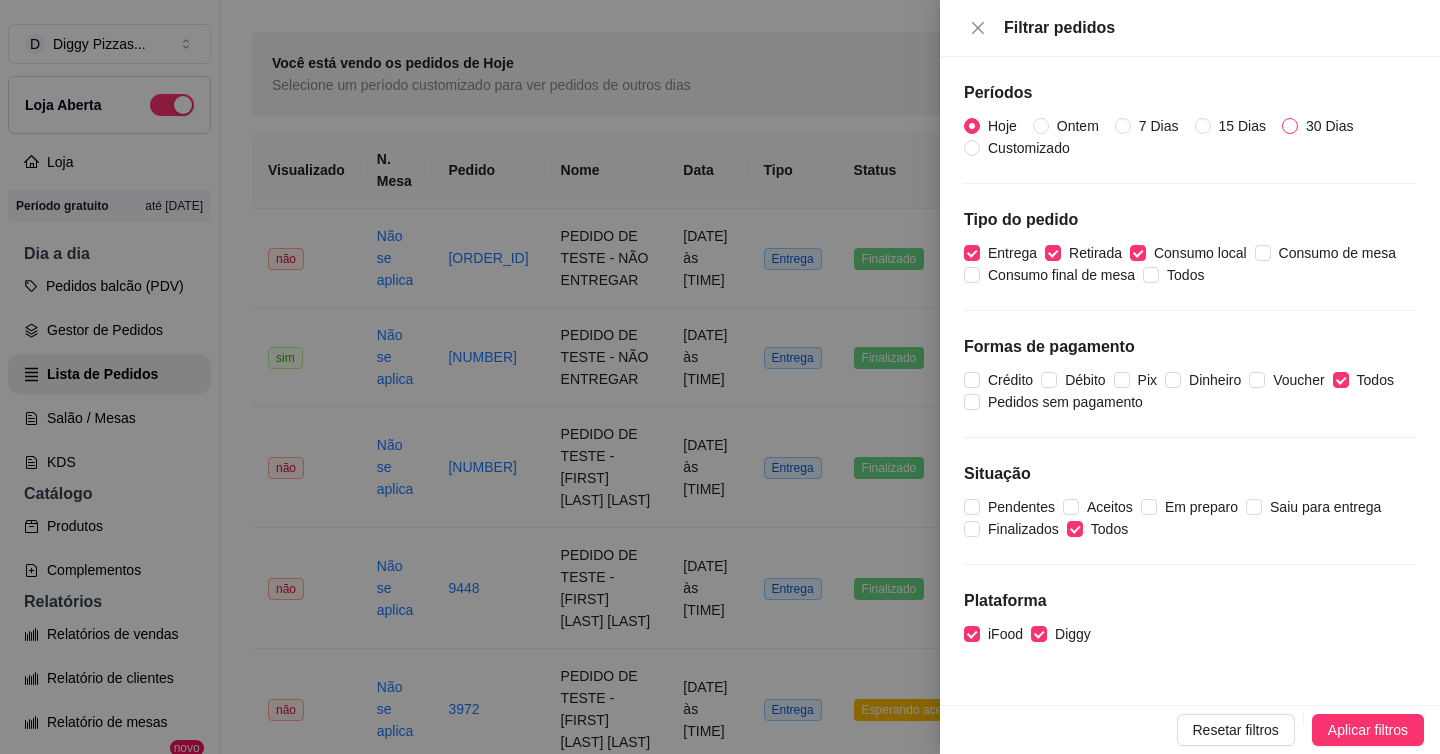 click on "30 Dias" at bounding box center (1329, 126) 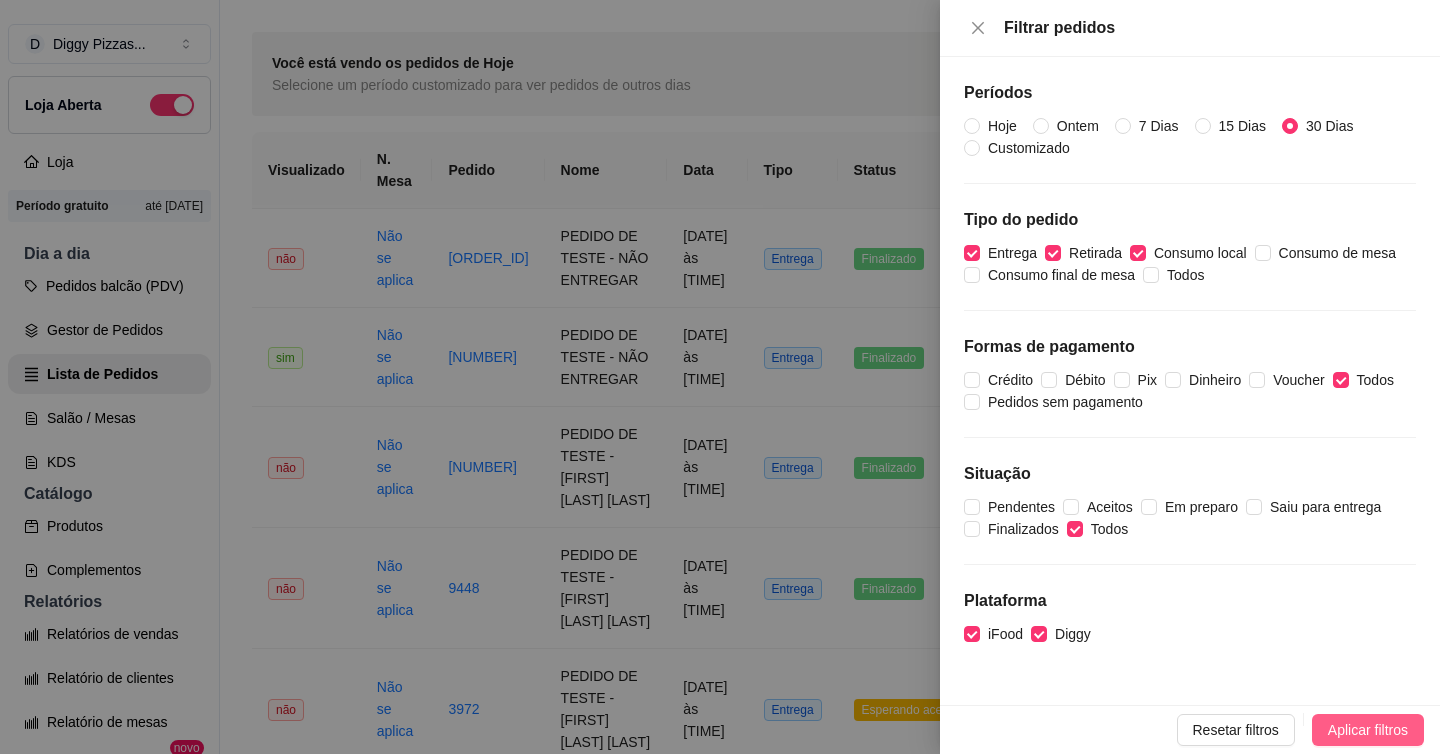 click on "Aplicar filtros" at bounding box center [1368, 730] 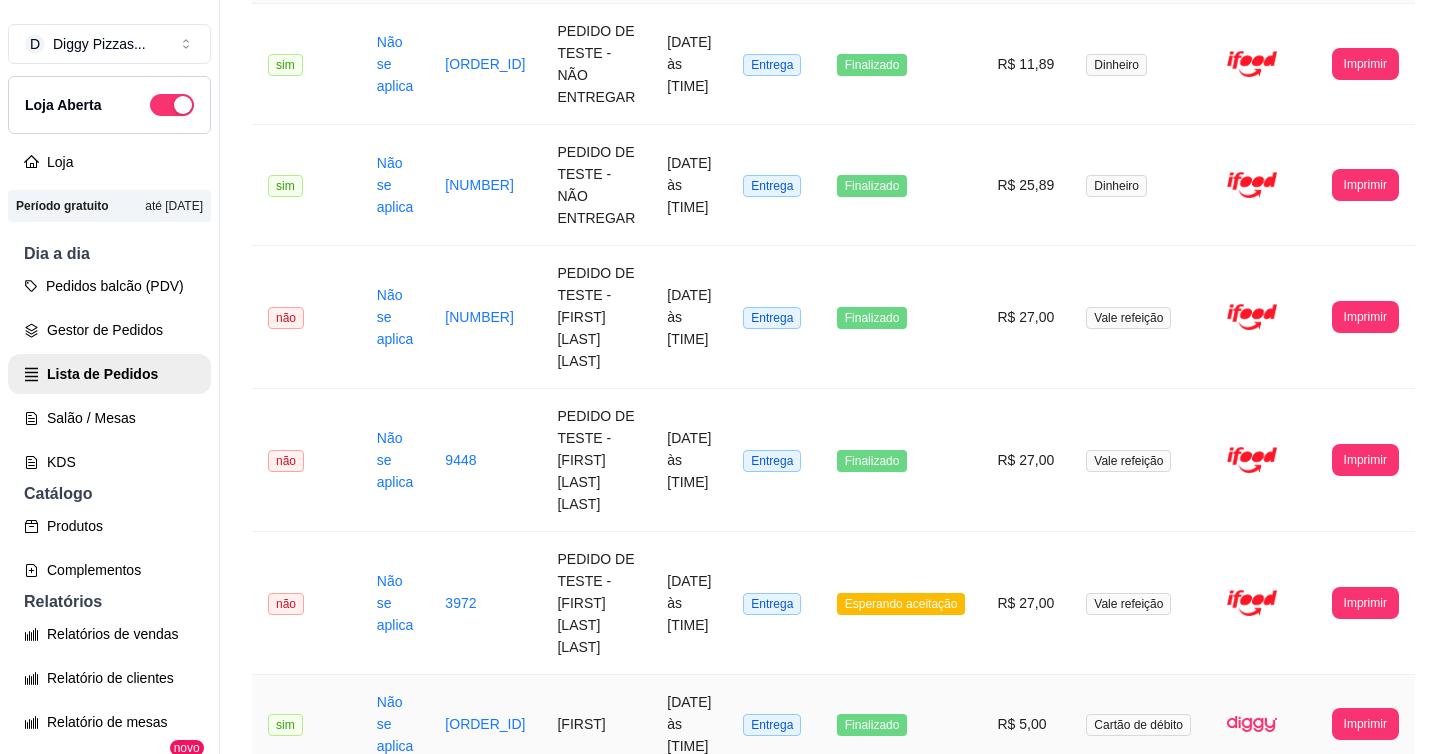 scroll, scrollTop: 0, scrollLeft: 0, axis: both 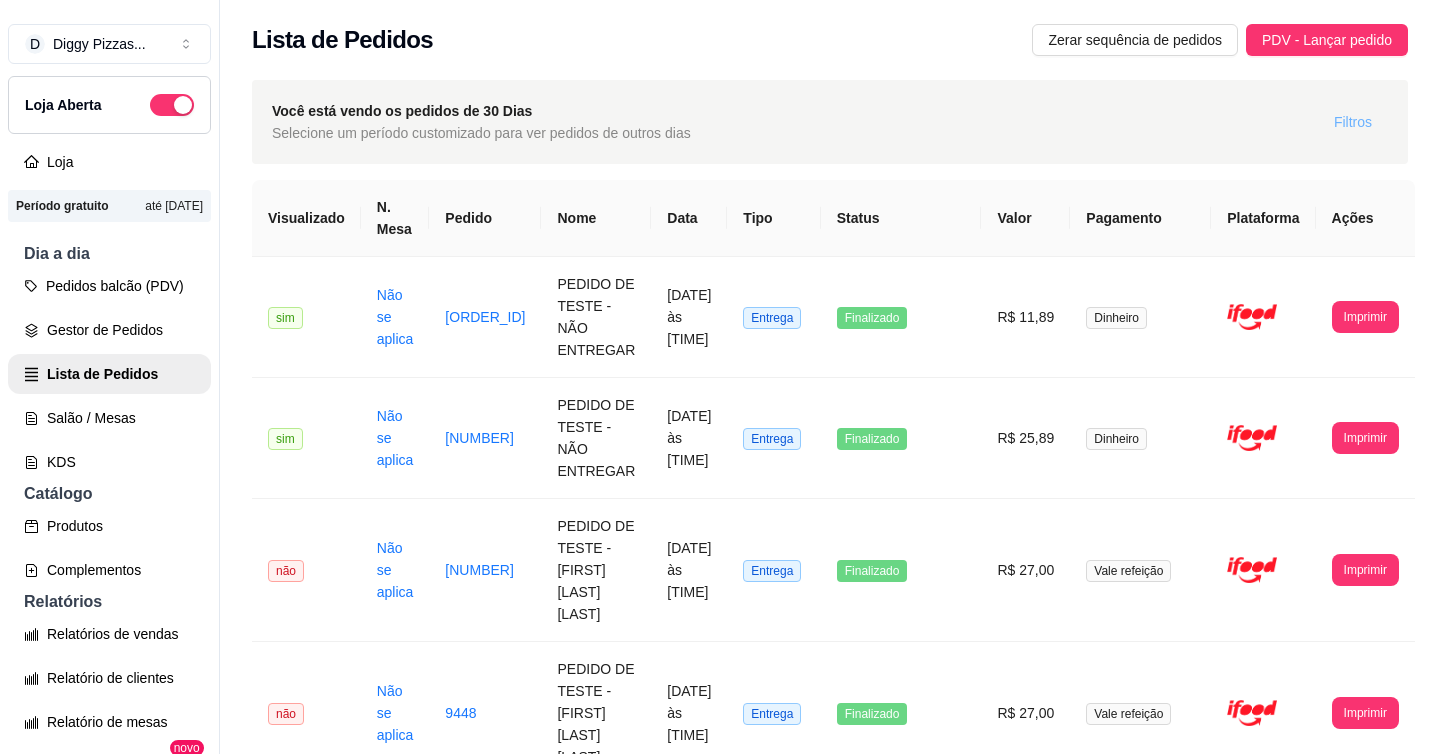 click on "Filtros" at bounding box center (1353, 122) 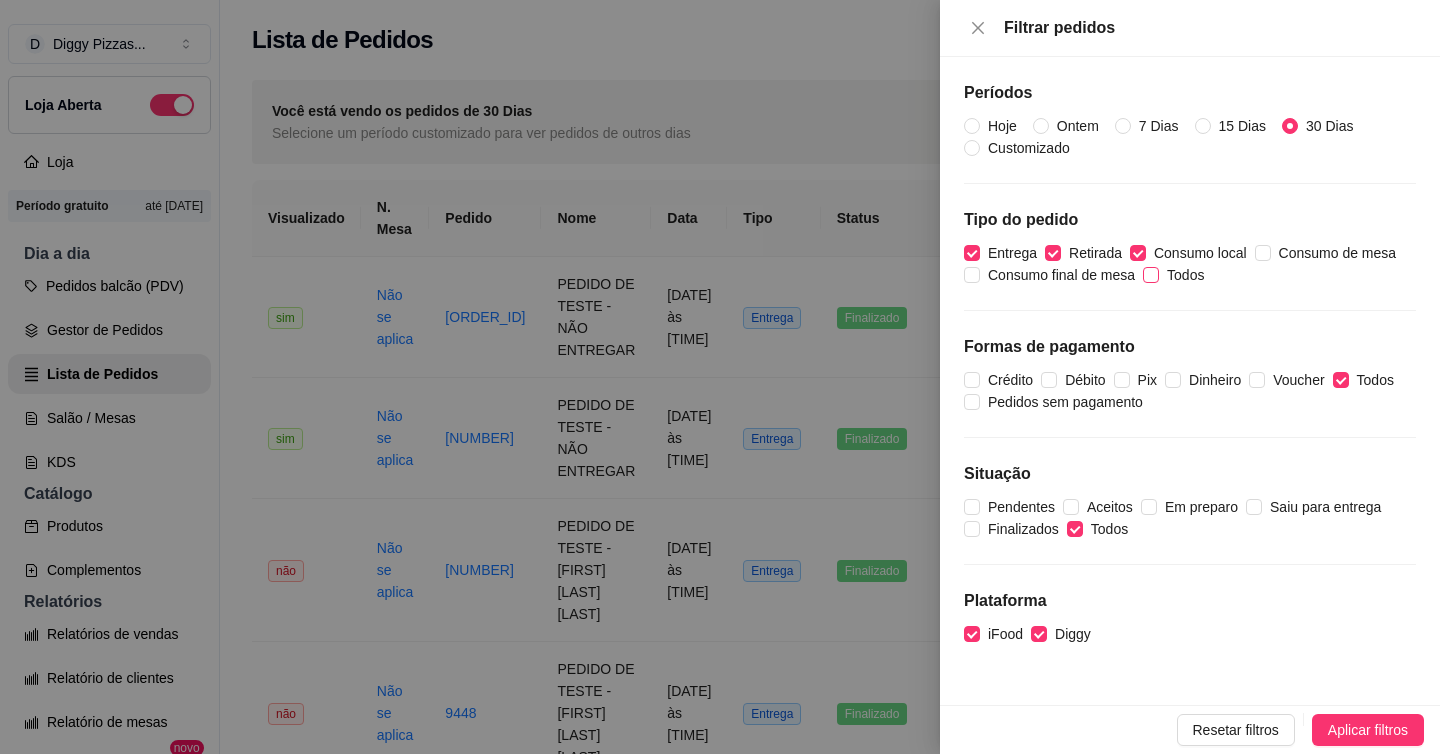 click on "Todos" at bounding box center (1185, 275) 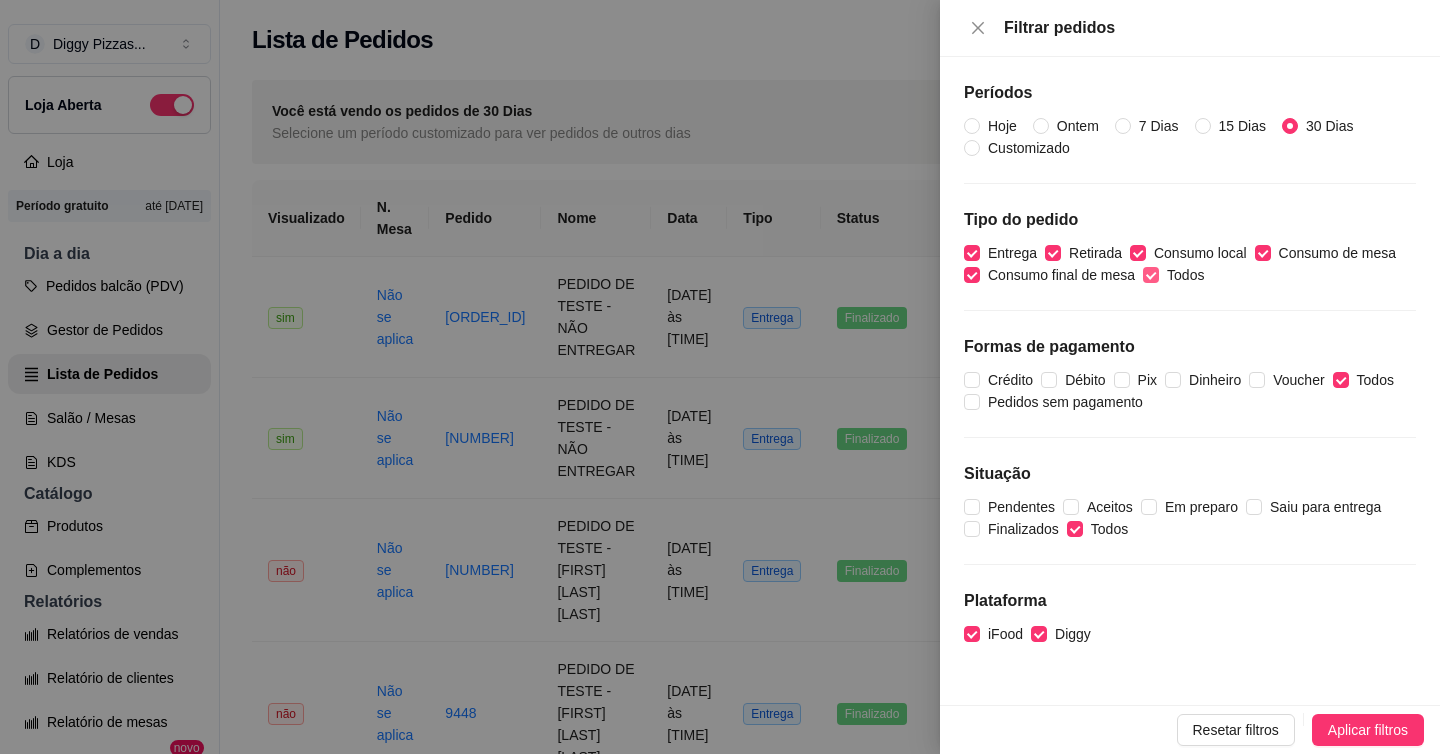 click on "Todos" at bounding box center (1185, 275) 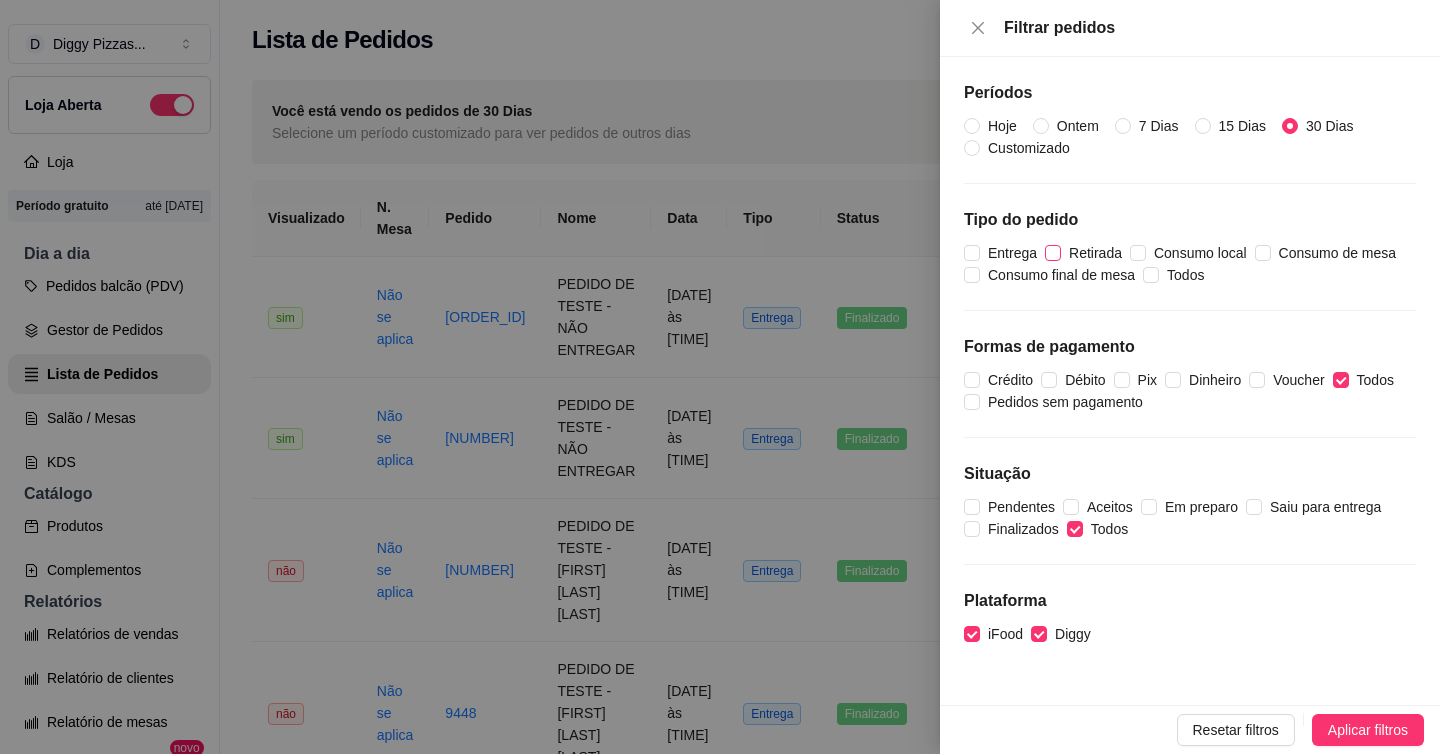 click on "Retirada" at bounding box center (1095, 253) 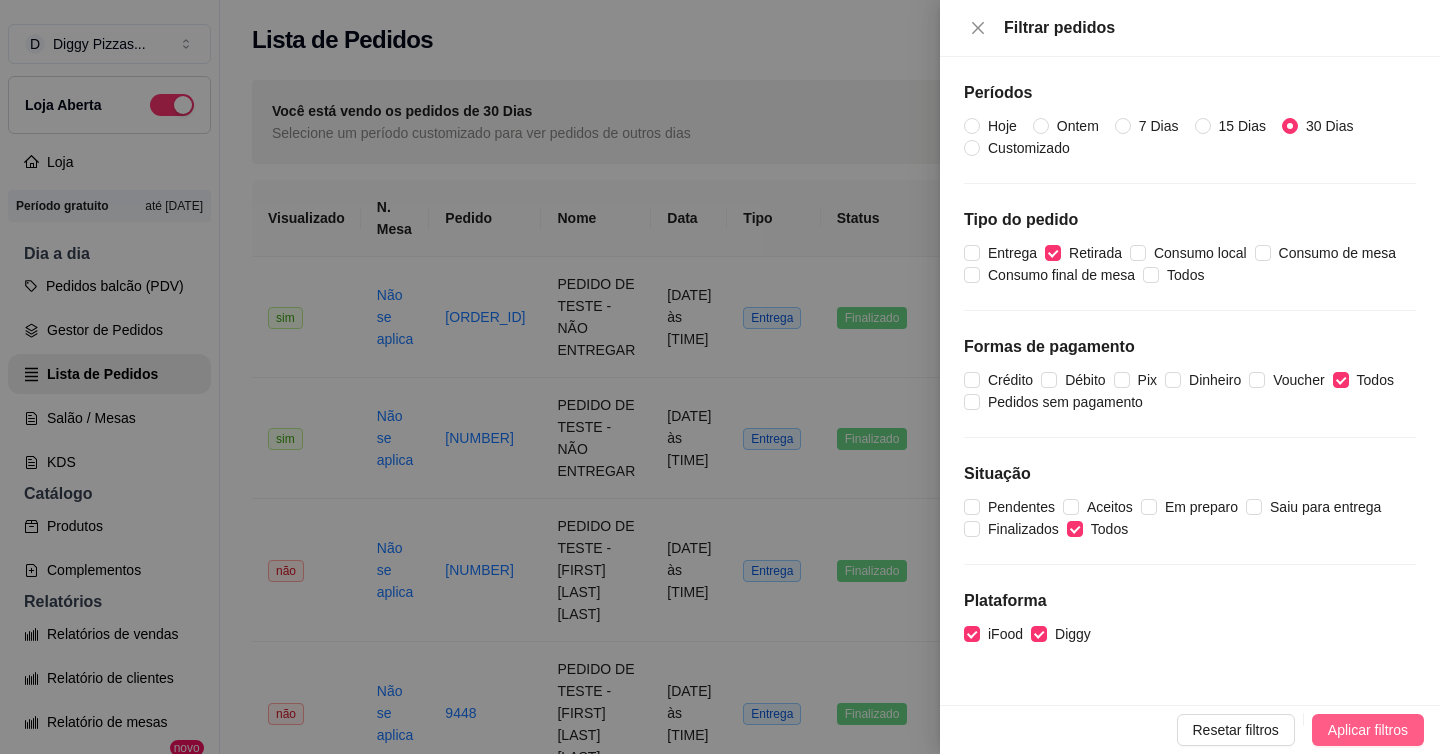 click on "Aplicar filtros" at bounding box center [1368, 730] 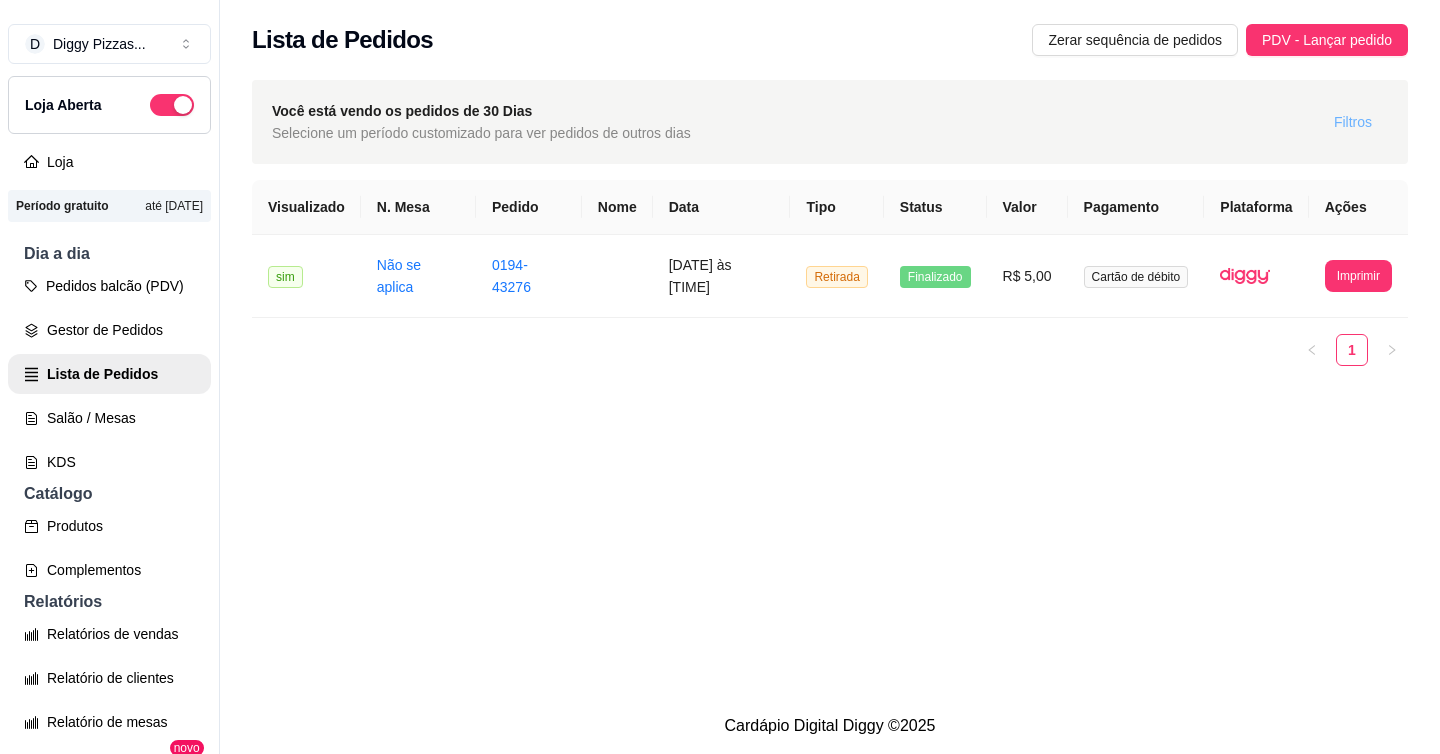 click on "Filtros" at bounding box center (1353, 122) 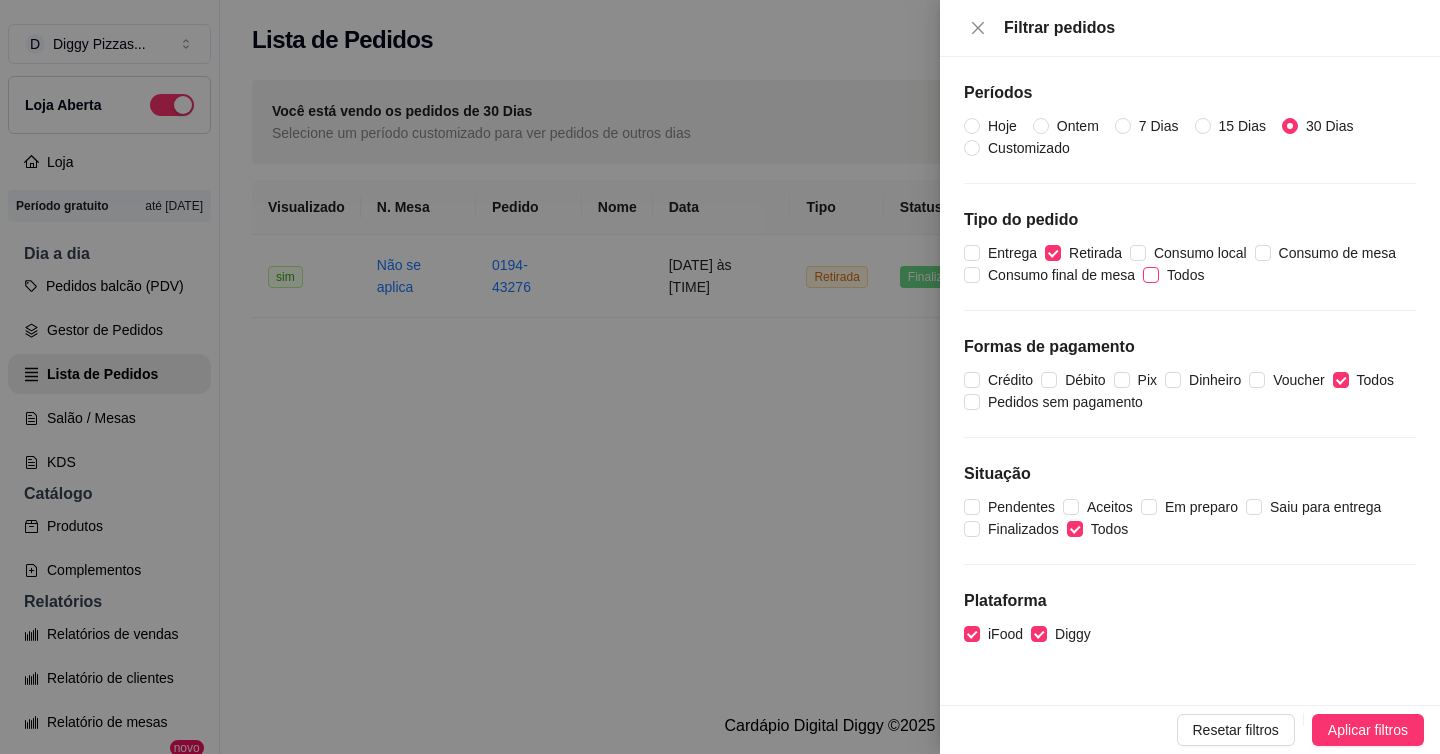 click on "Todos" at bounding box center [1151, 275] 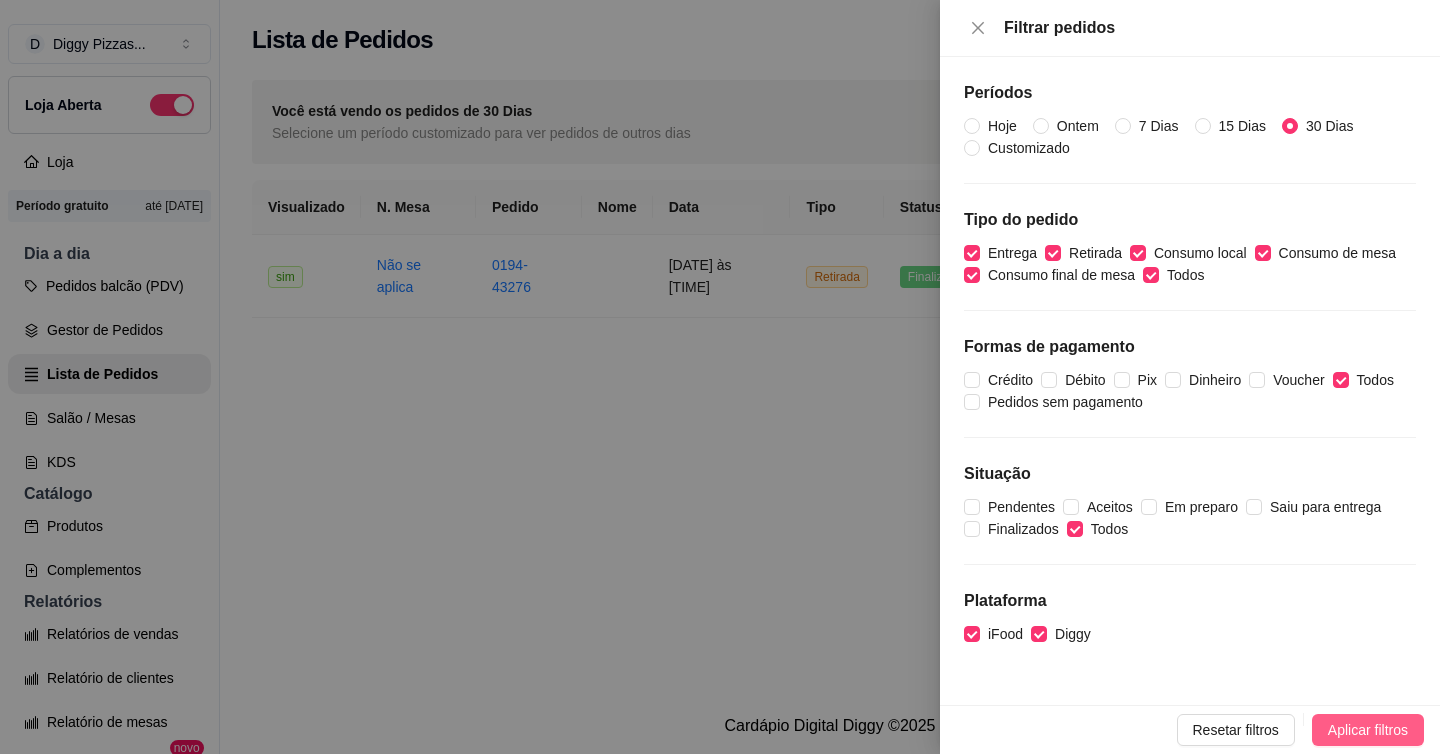click on "Aplicar filtros" at bounding box center [1368, 730] 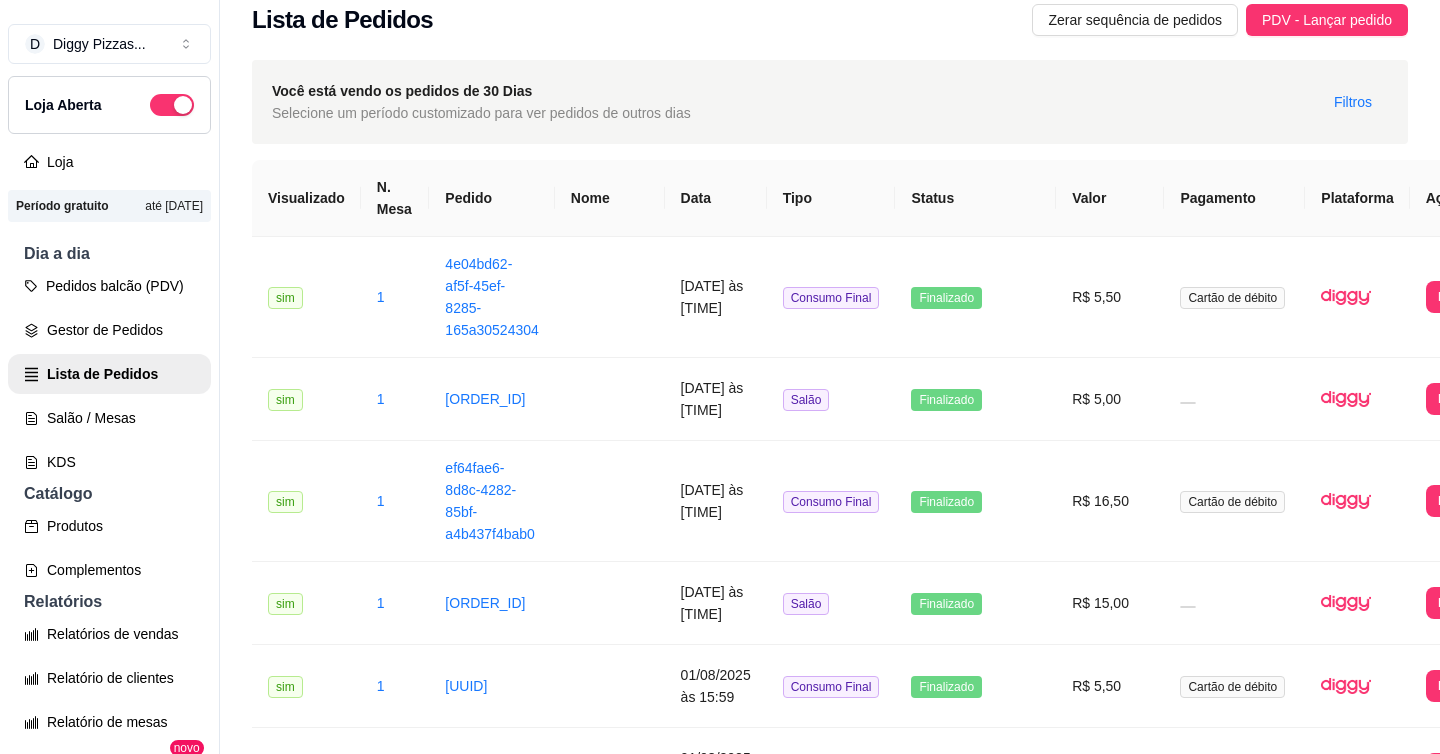 scroll, scrollTop: 0, scrollLeft: 0, axis: both 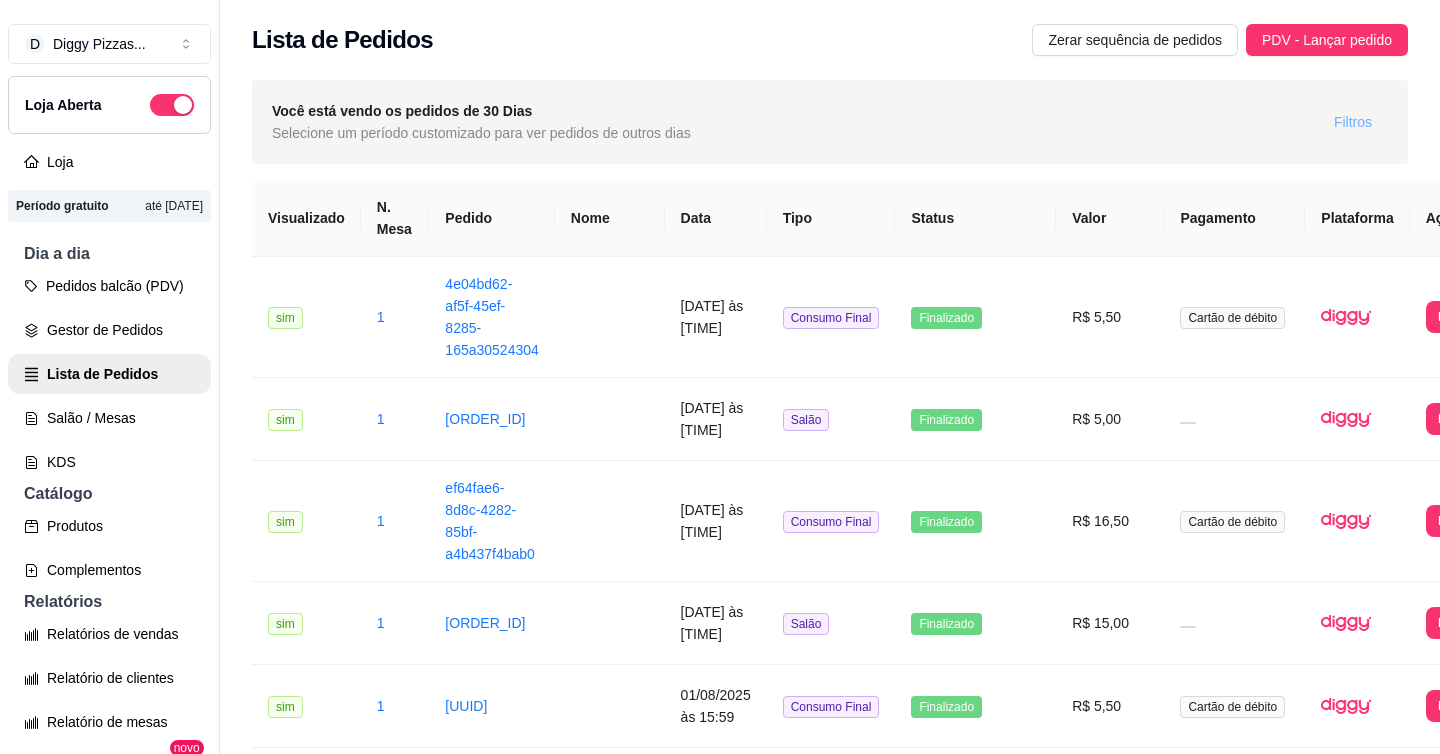 click on "Filtros" at bounding box center [1353, 122] 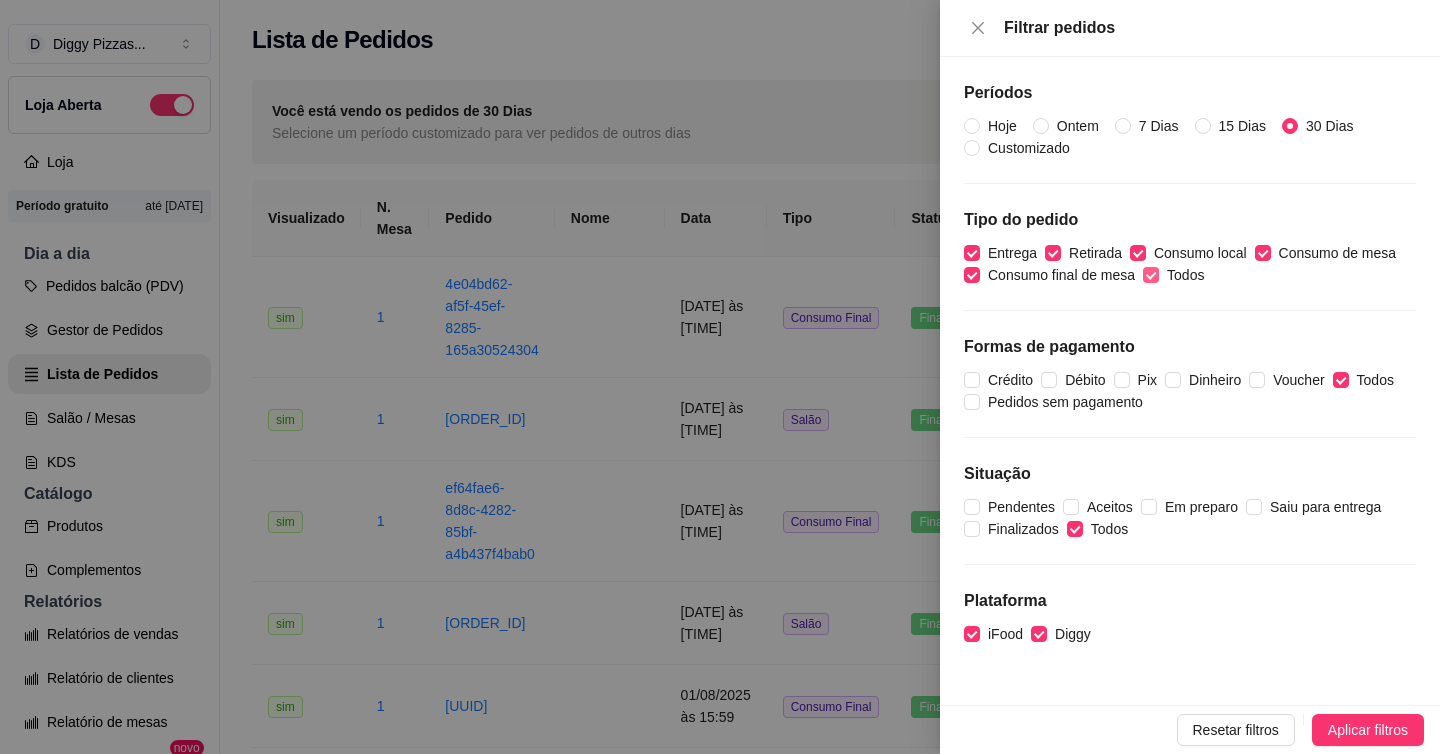 click on "Todos" at bounding box center (1151, 275) 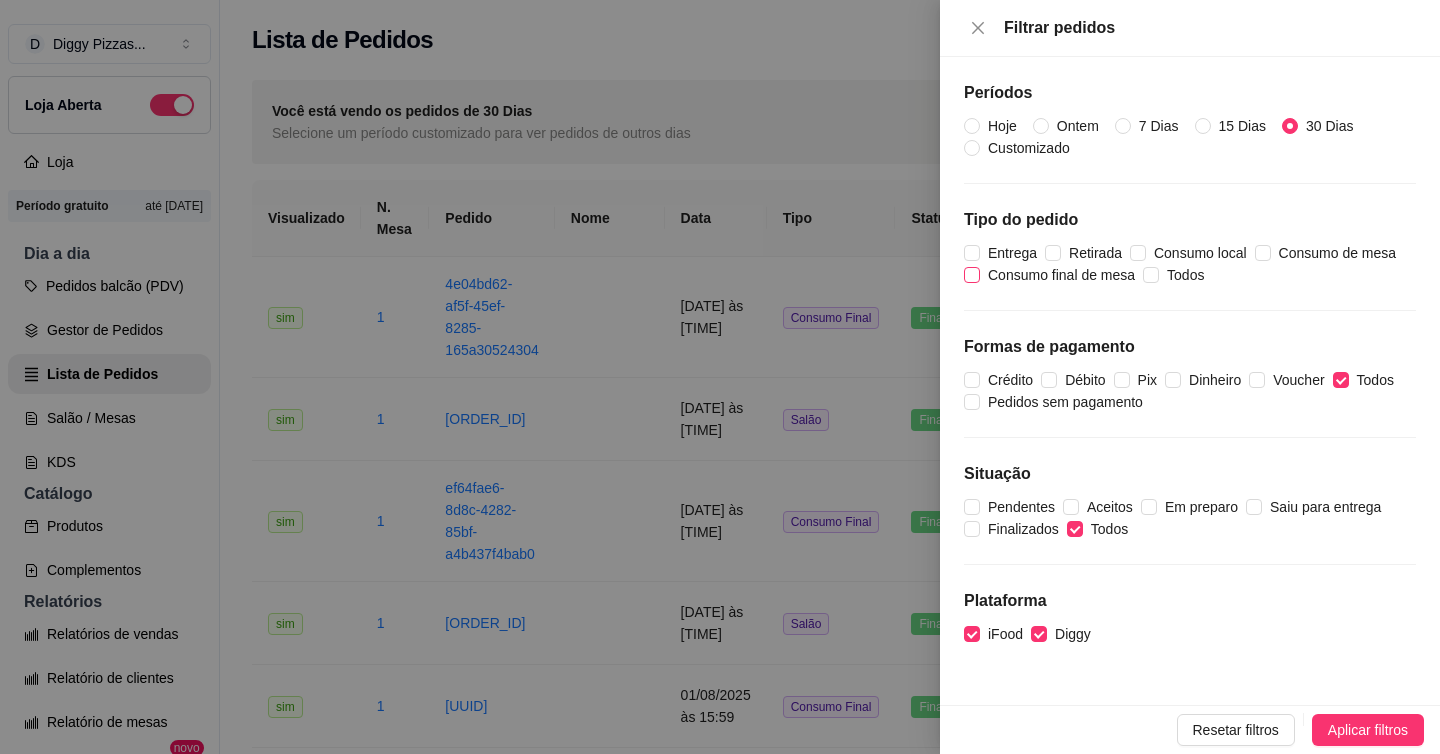 click on "Consumo final de mesa" at bounding box center (1061, 275) 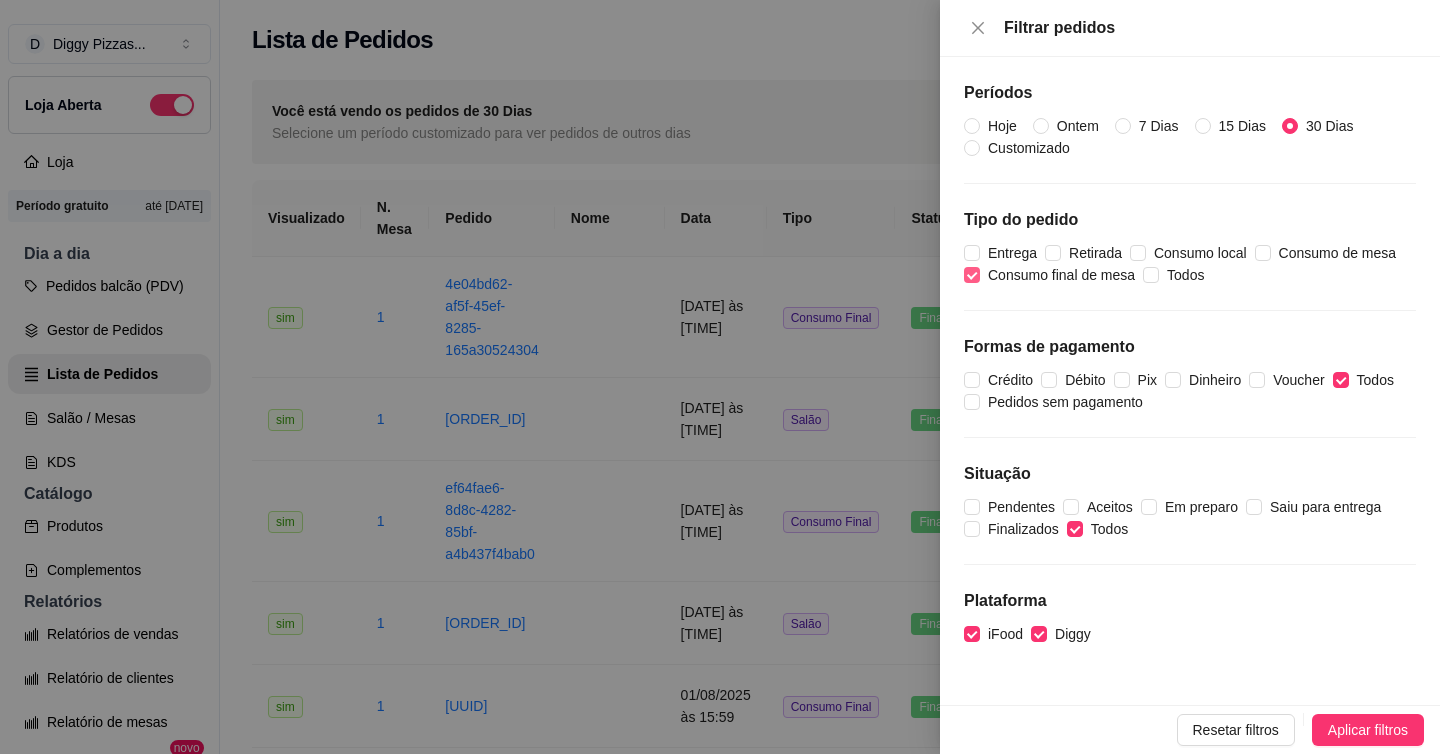 click on "Consumo final de mesa" at bounding box center [1061, 275] 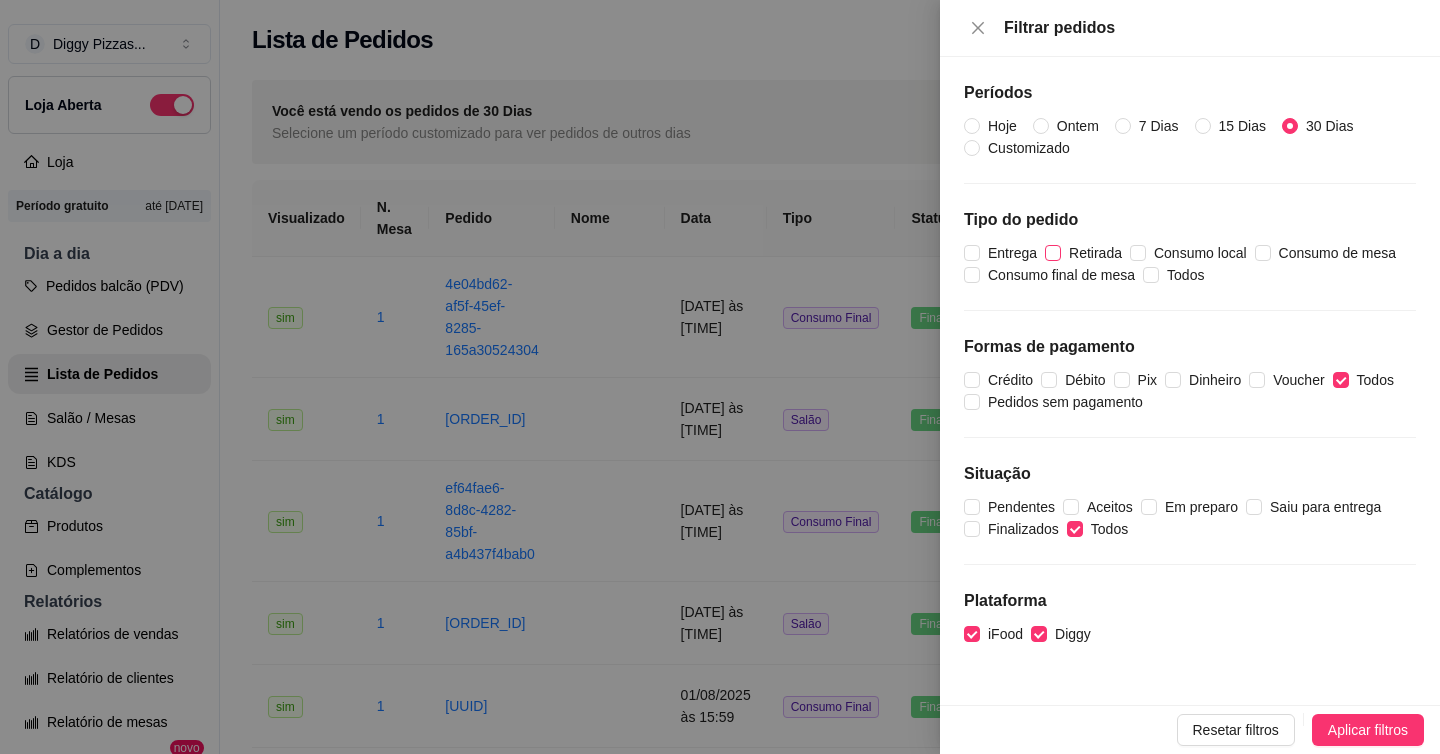 click on "Retirada" at bounding box center (1095, 253) 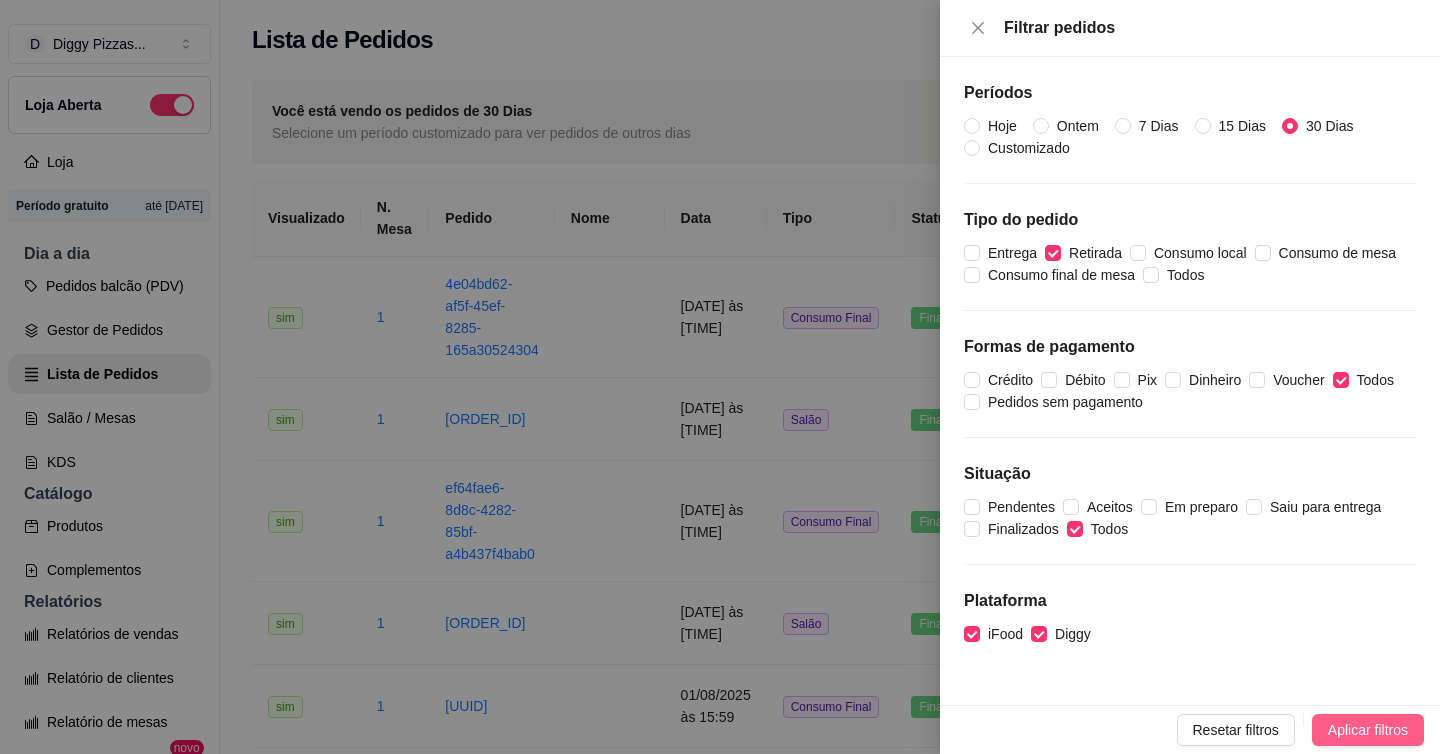 click on "Aplicar filtros" at bounding box center (1368, 730) 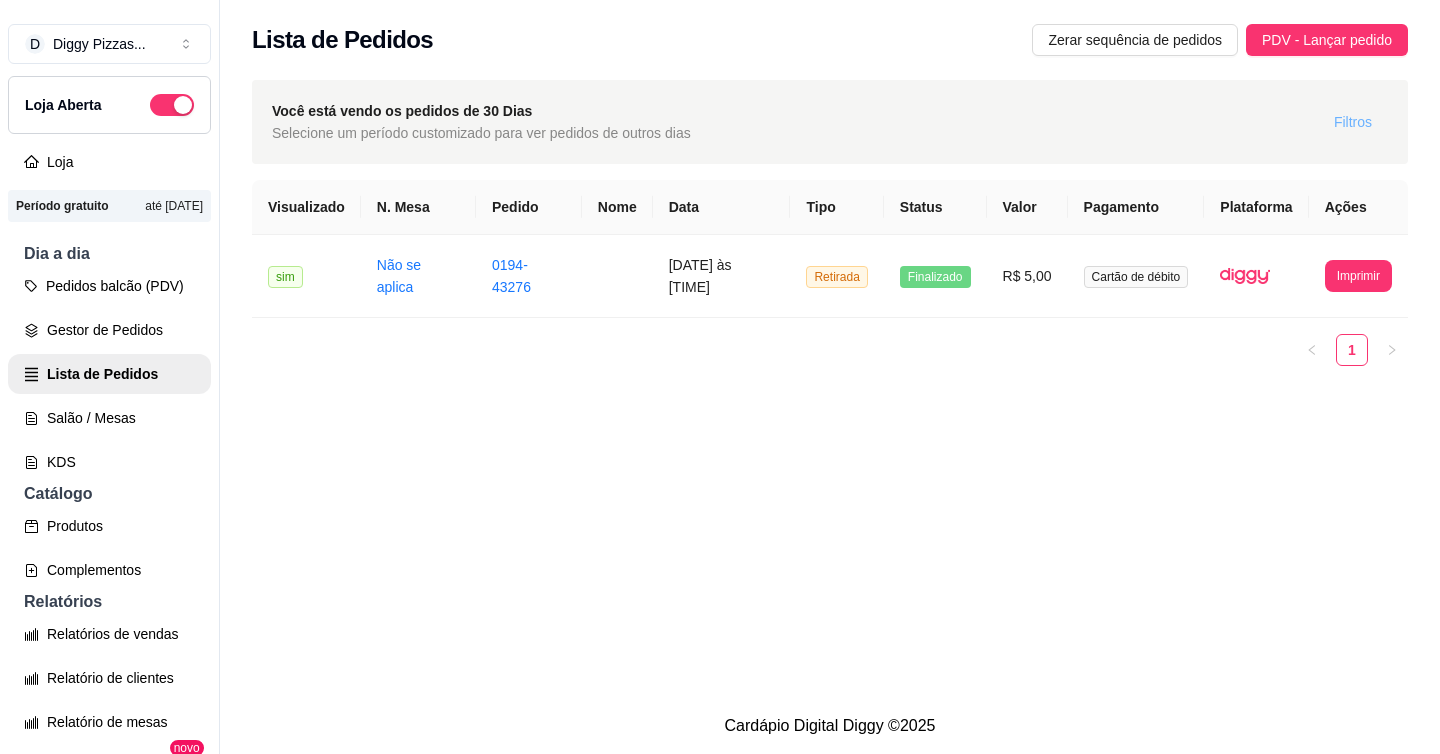 click on "Filtros" at bounding box center [1353, 122] 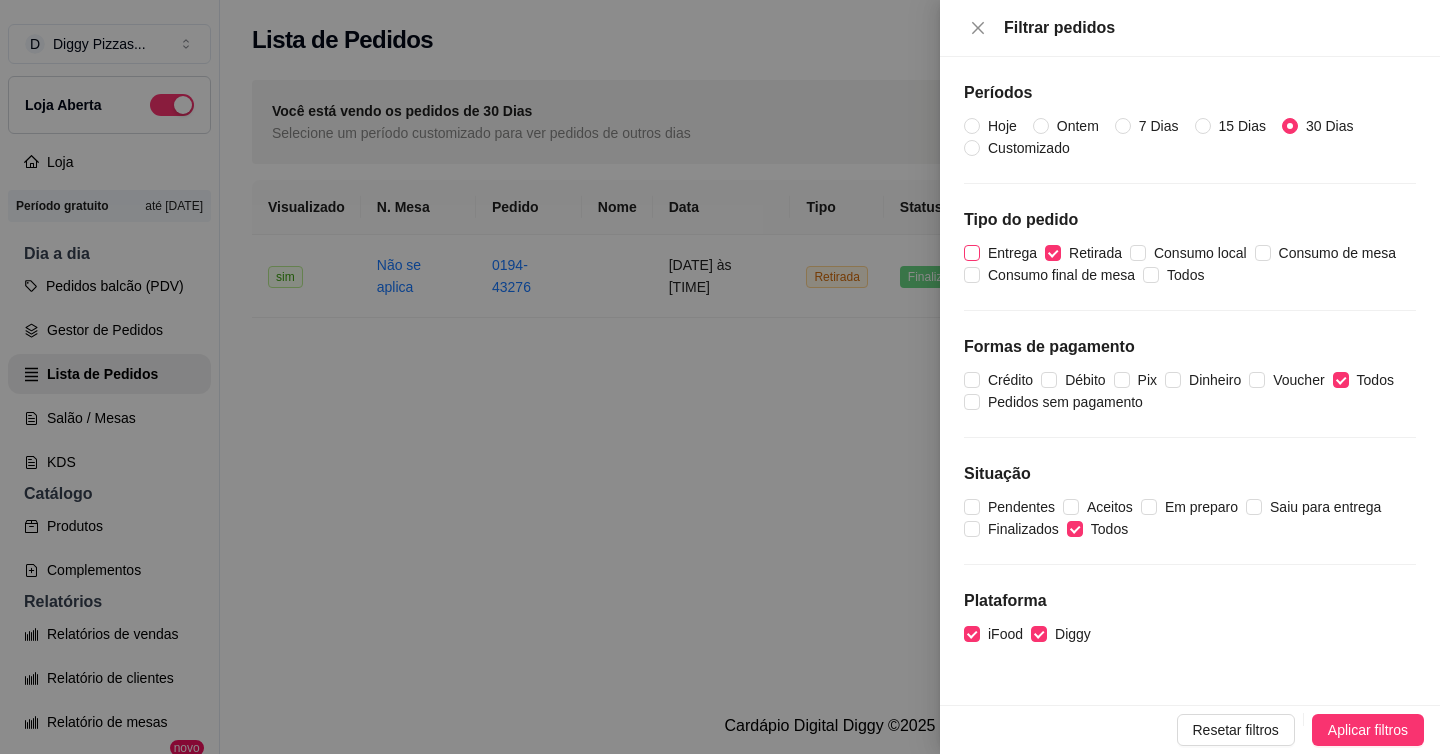 click on "Entrega" at bounding box center [1012, 253] 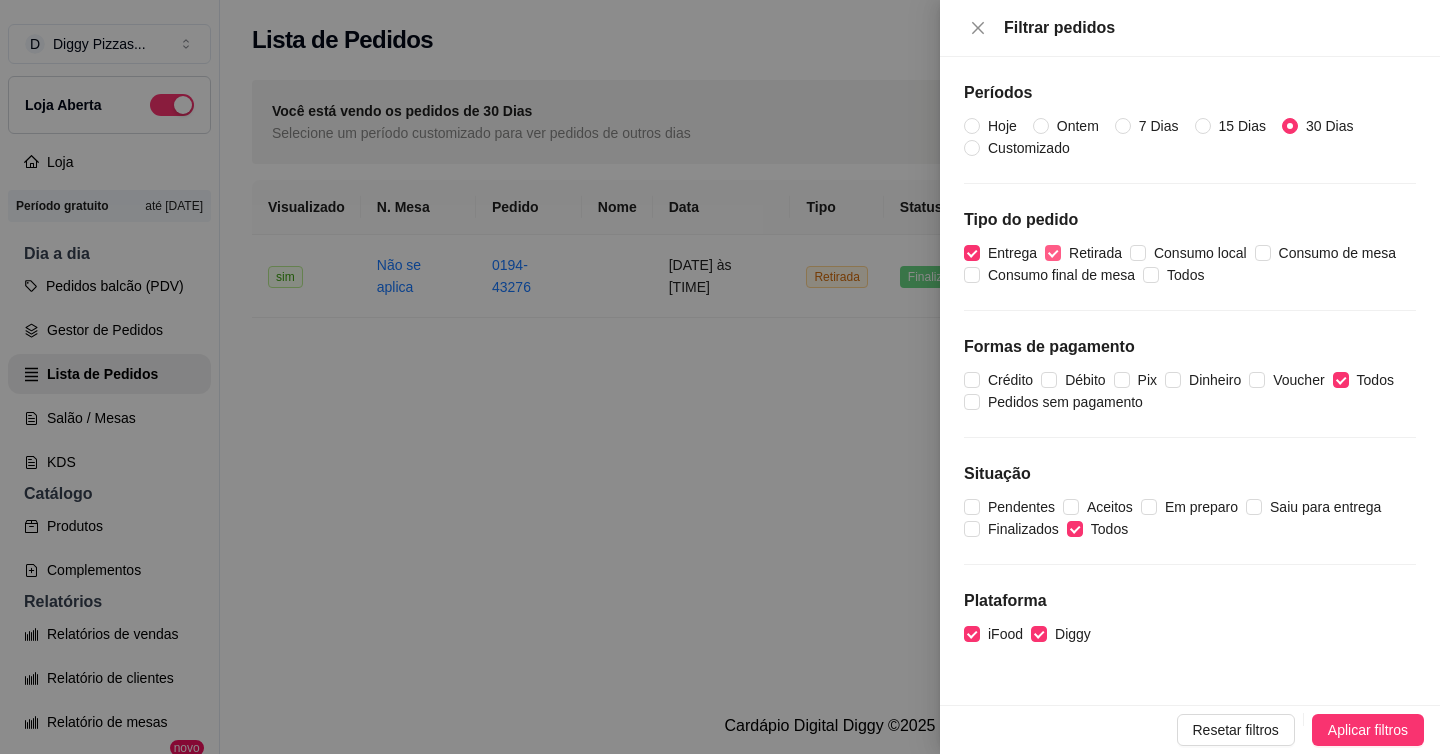 click on "Retirada" at bounding box center (1095, 253) 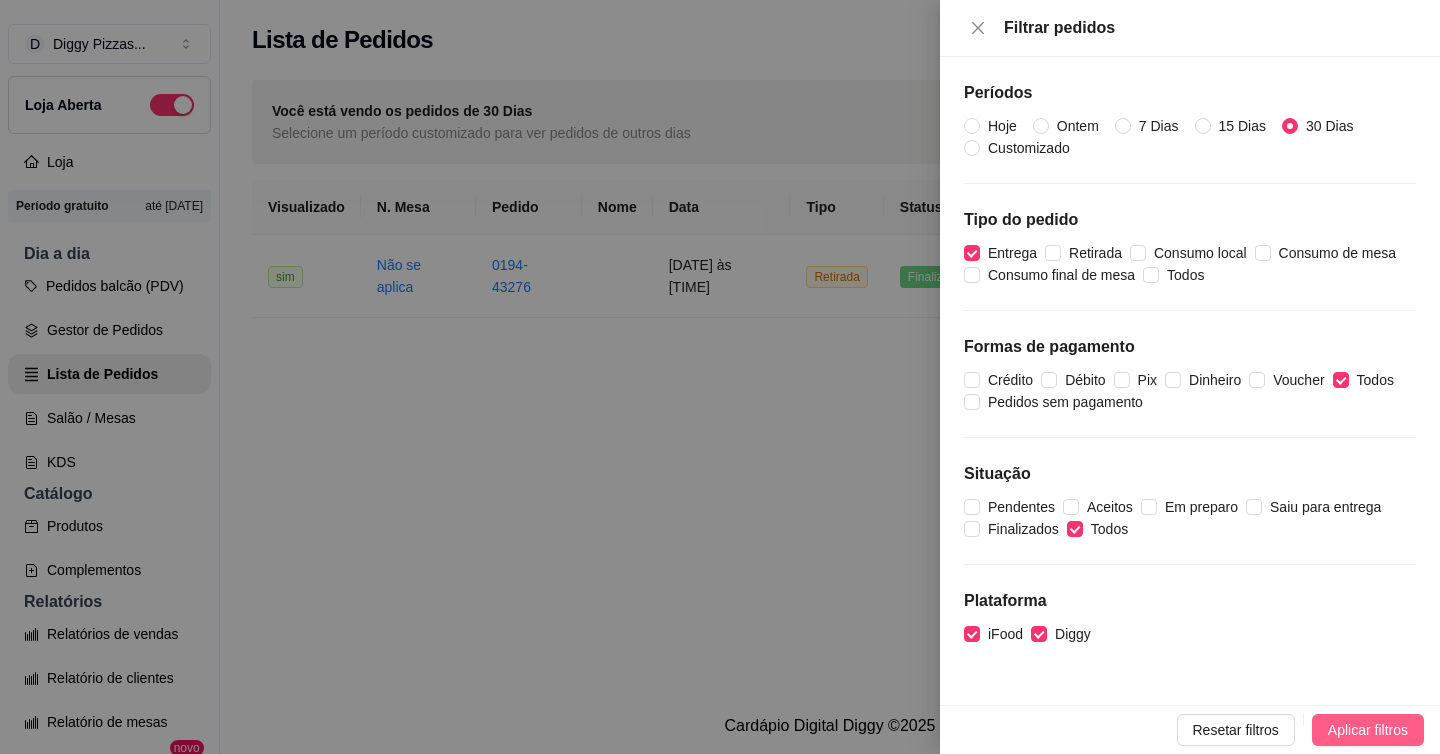 click on "Aplicar filtros" at bounding box center (1368, 730) 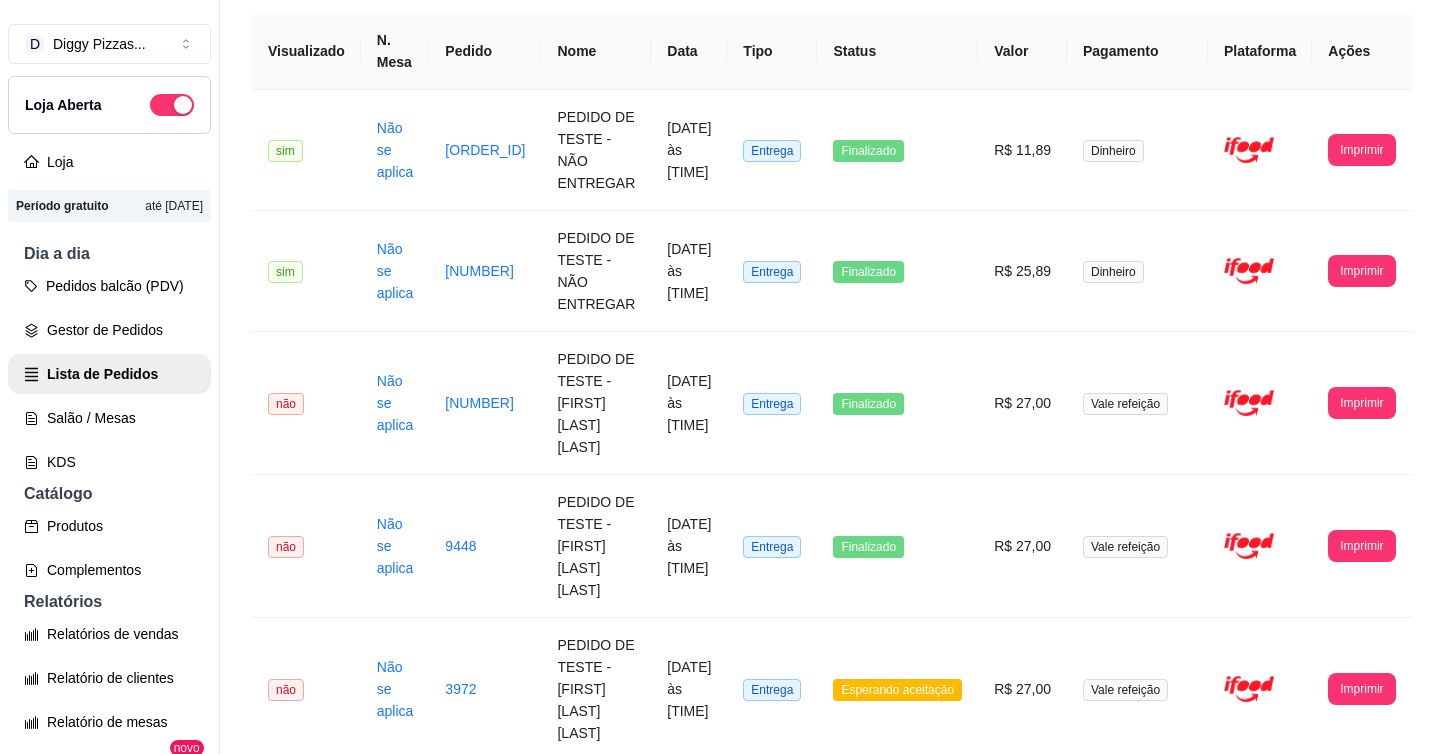 scroll, scrollTop: 0, scrollLeft: 0, axis: both 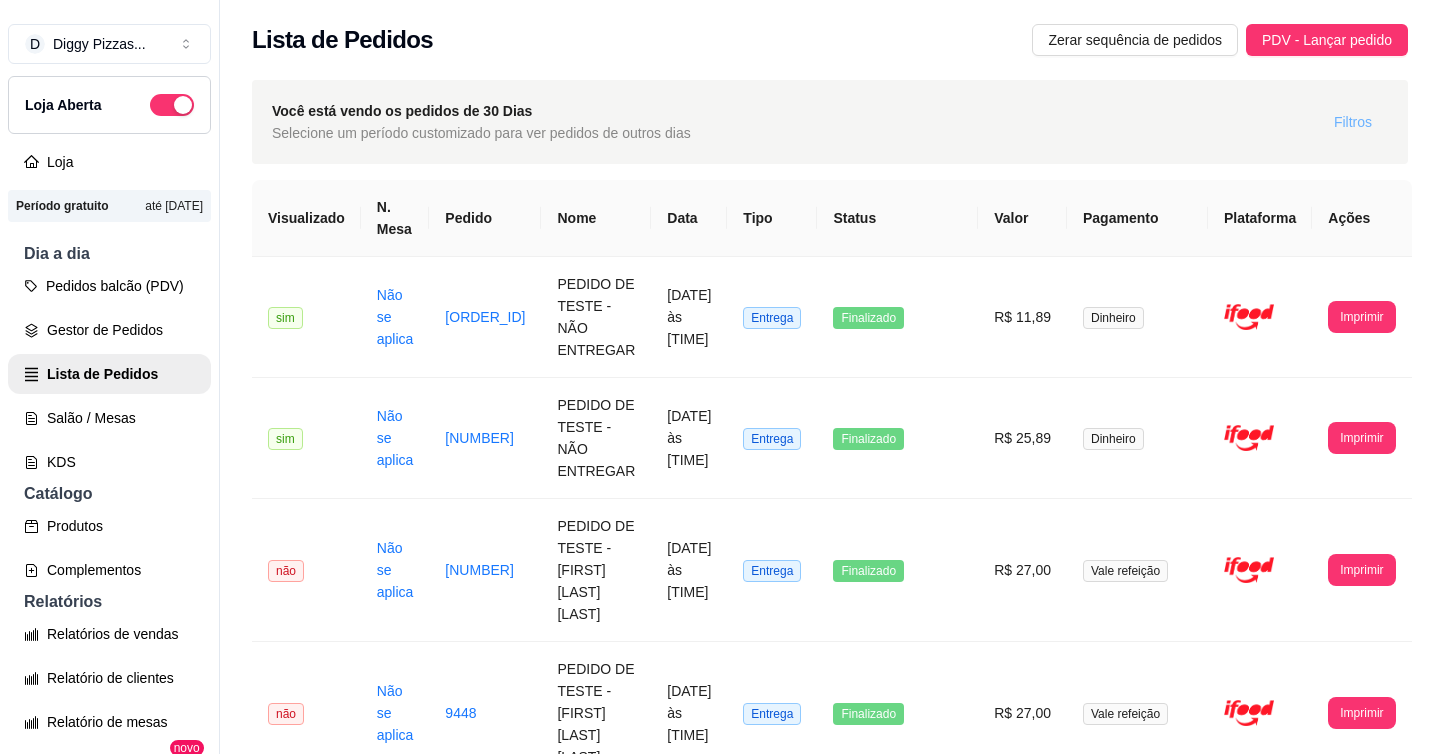click on "Filtros" at bounding box center [1353, 122] 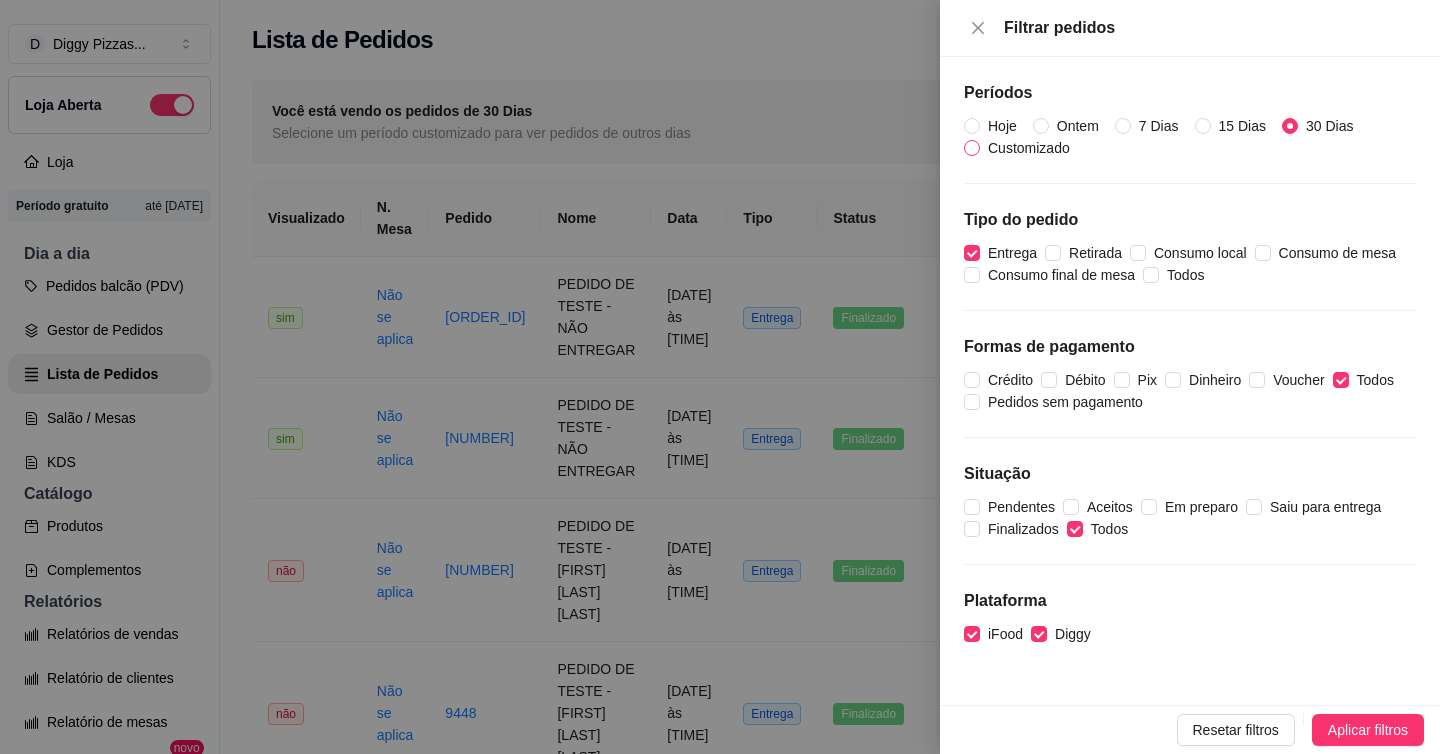 click on "Customizado" at bounding box center (1029, 148) 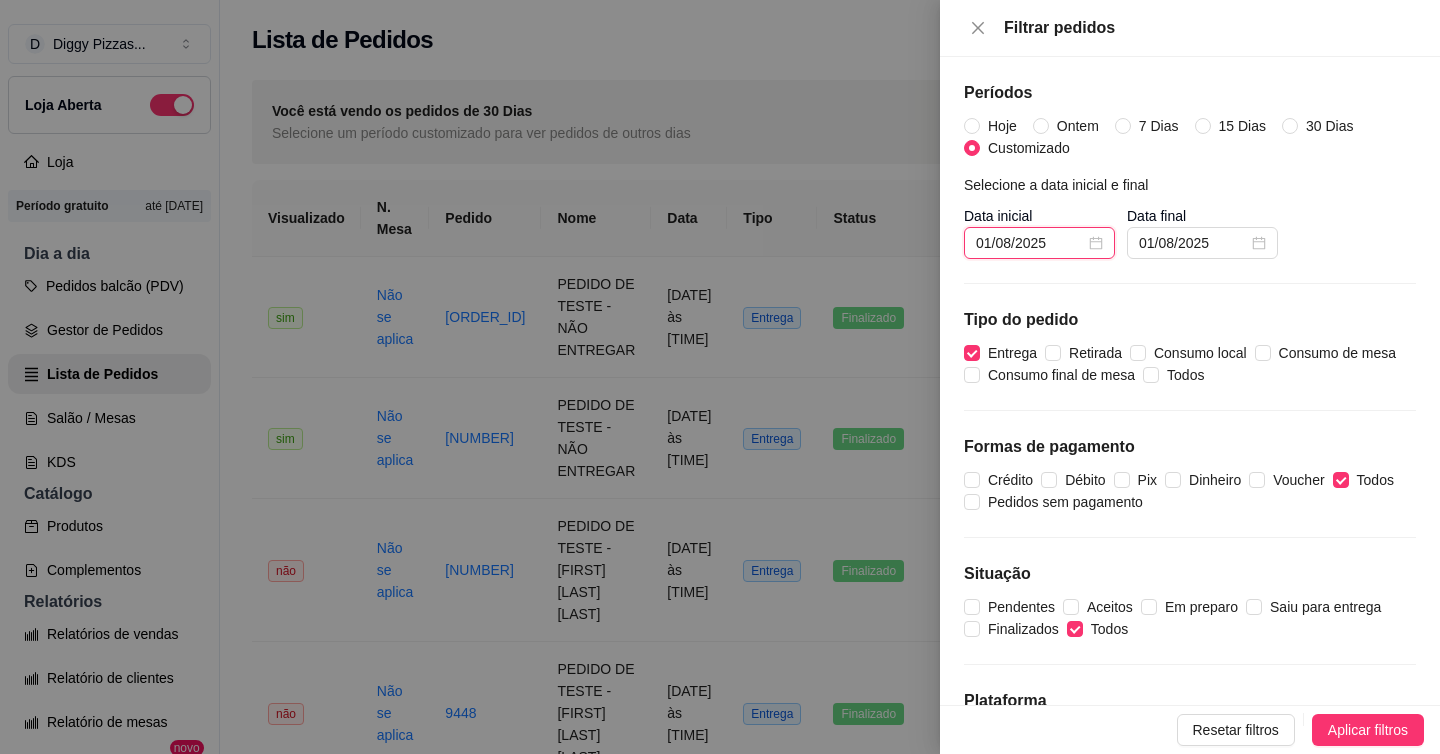 click on "01/08/2025" at bounding box center [1030, 243] 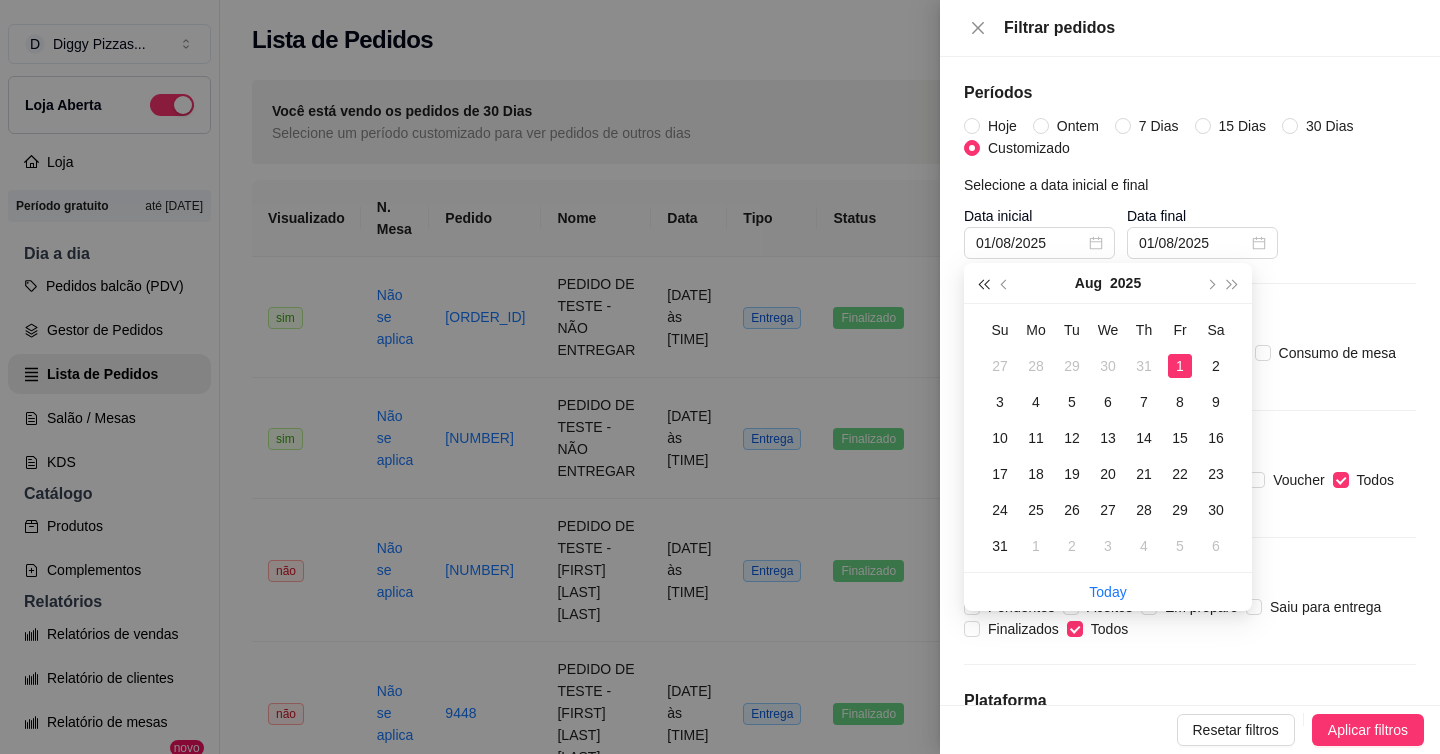 click at bounding box center [983, 285] 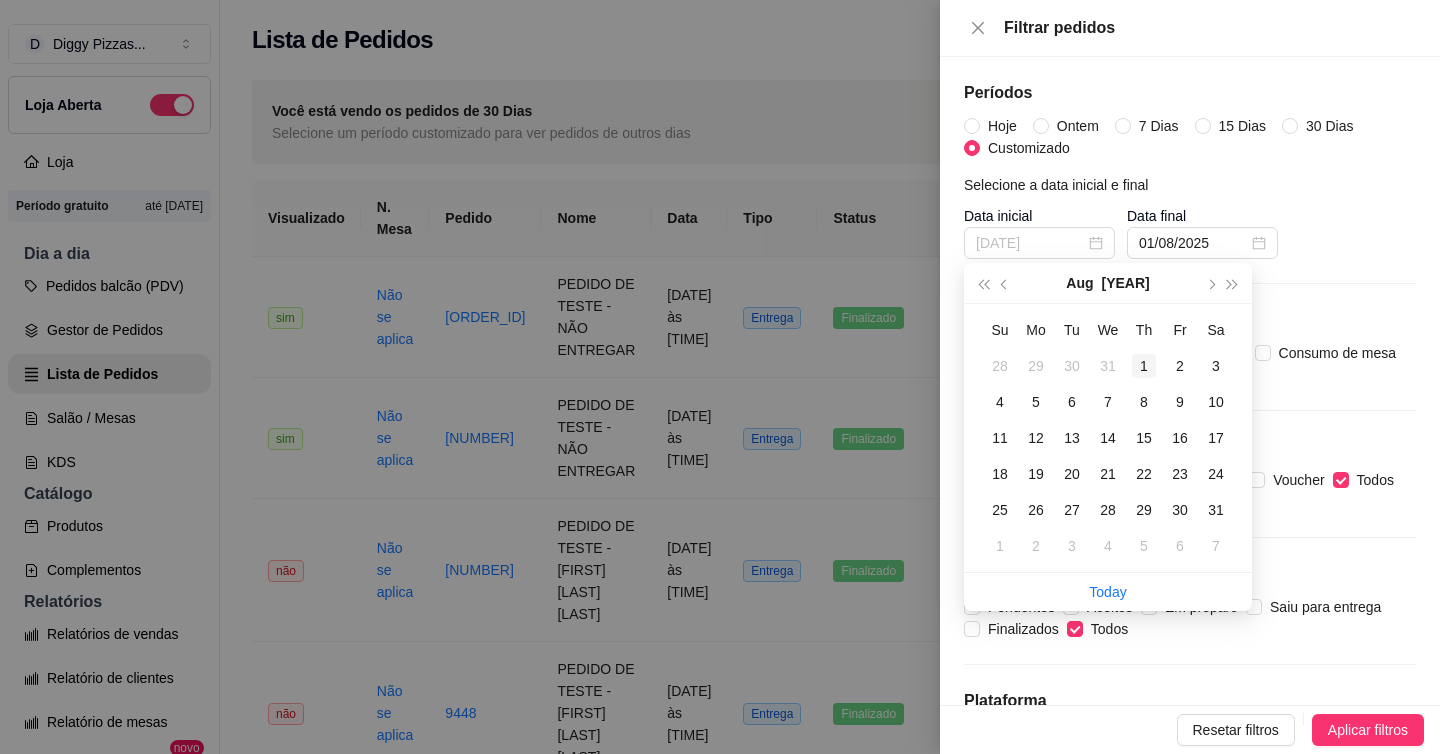 click on "1" at bounding box center (1144, 366) 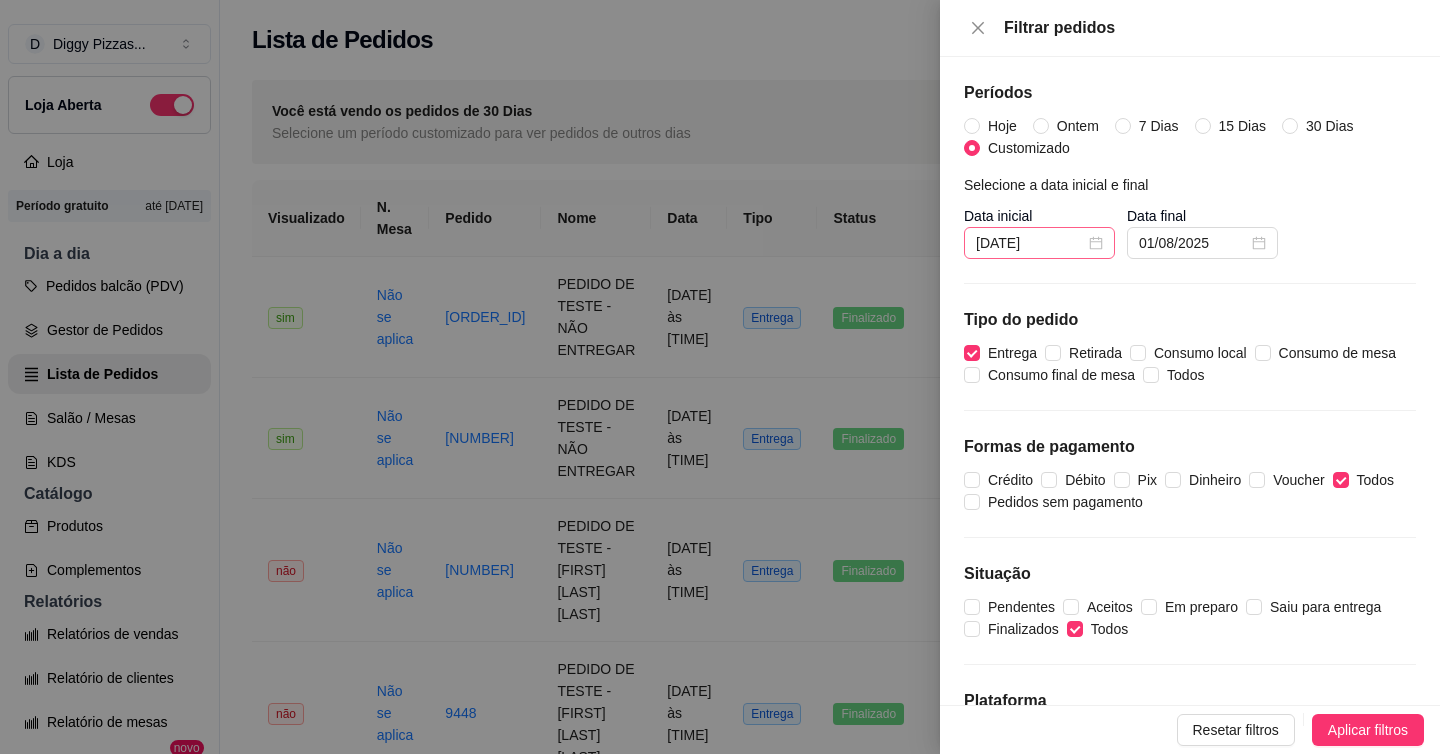 click on "[DATE]" at bounding box center (1039, 243) 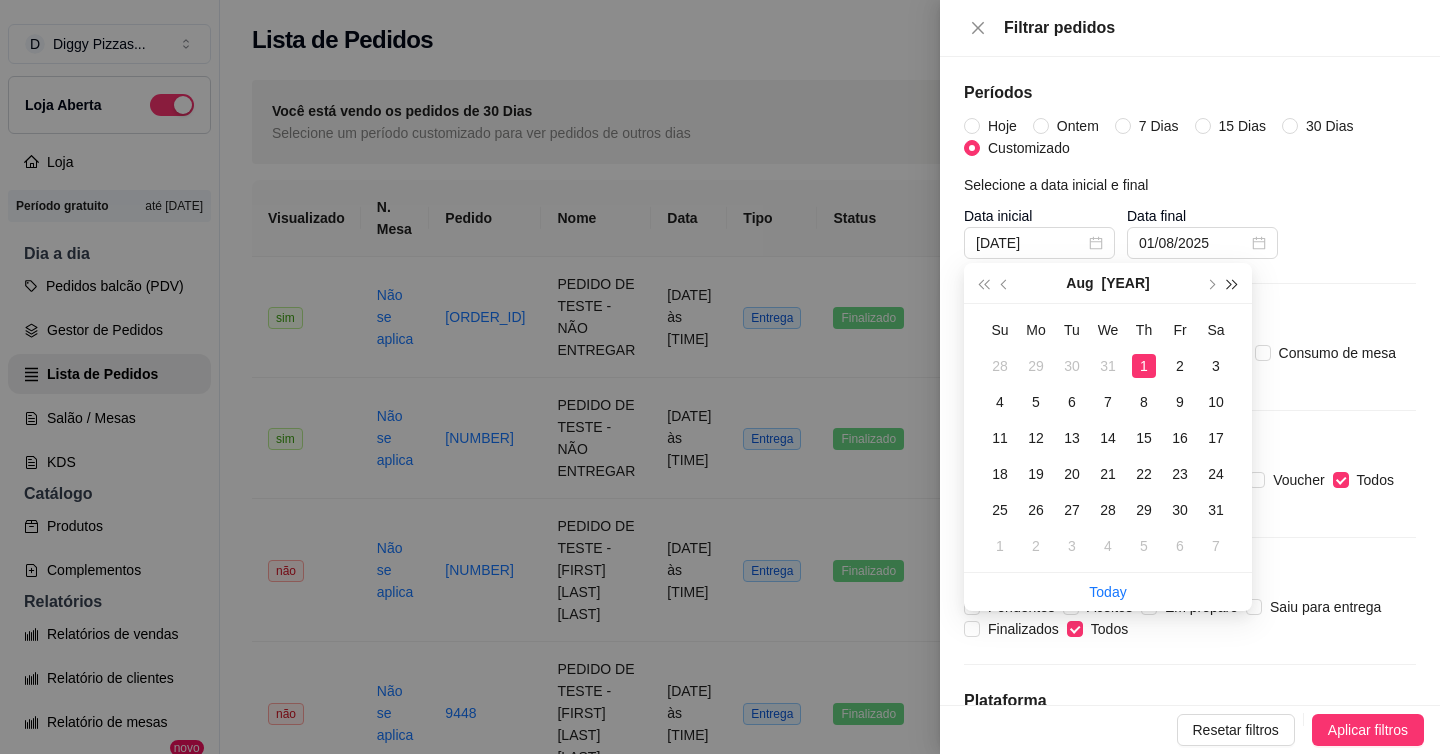 click at bounding box center (1233, 285) 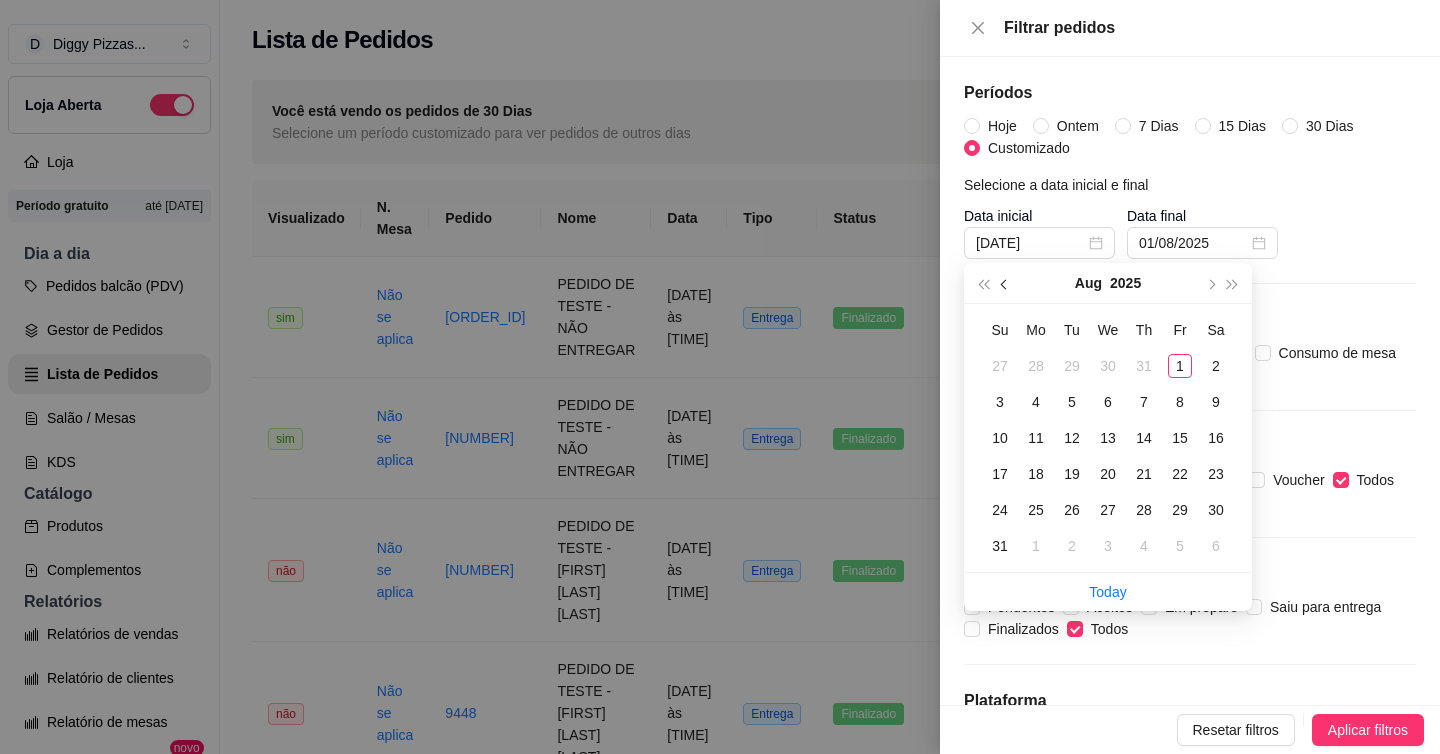 click at bounding box center [1006, 285] 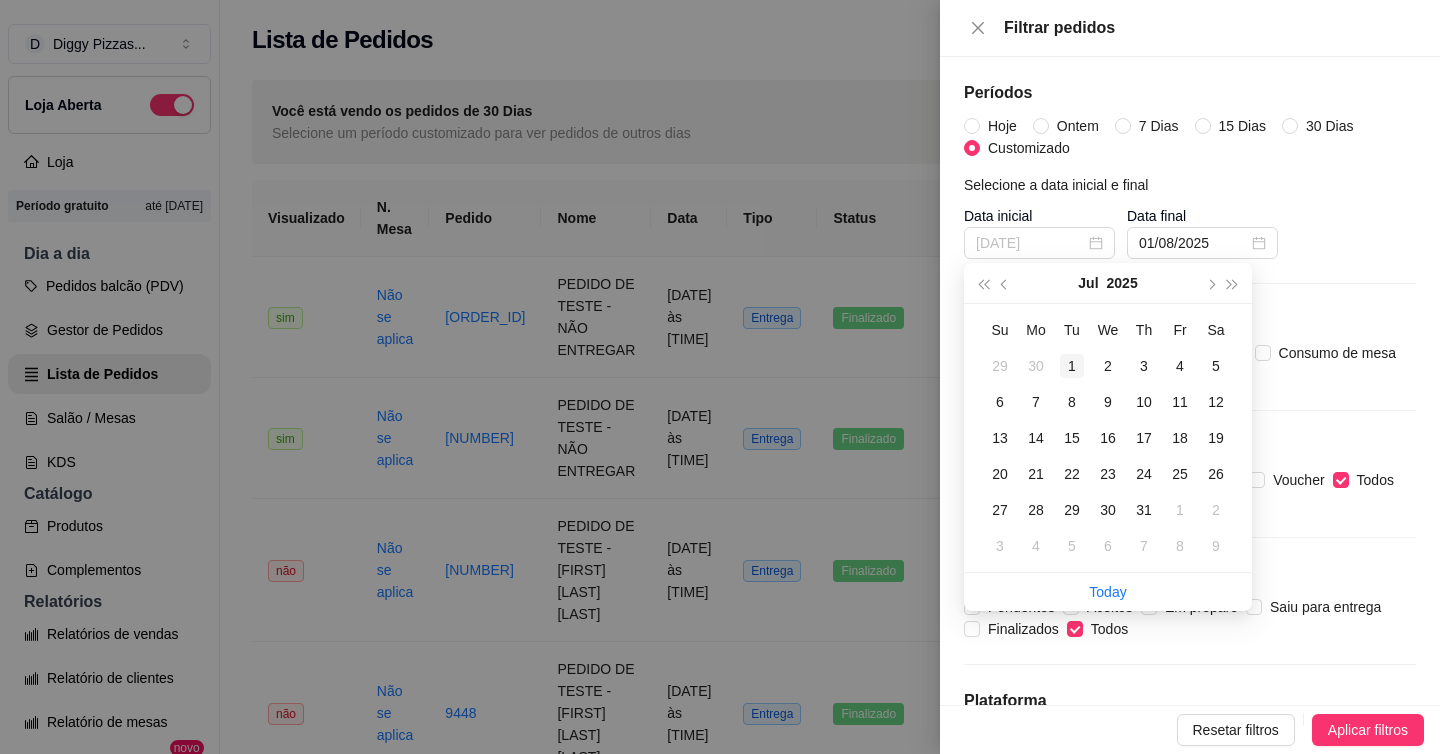 click on "1" at bounding box center (1072, 366) 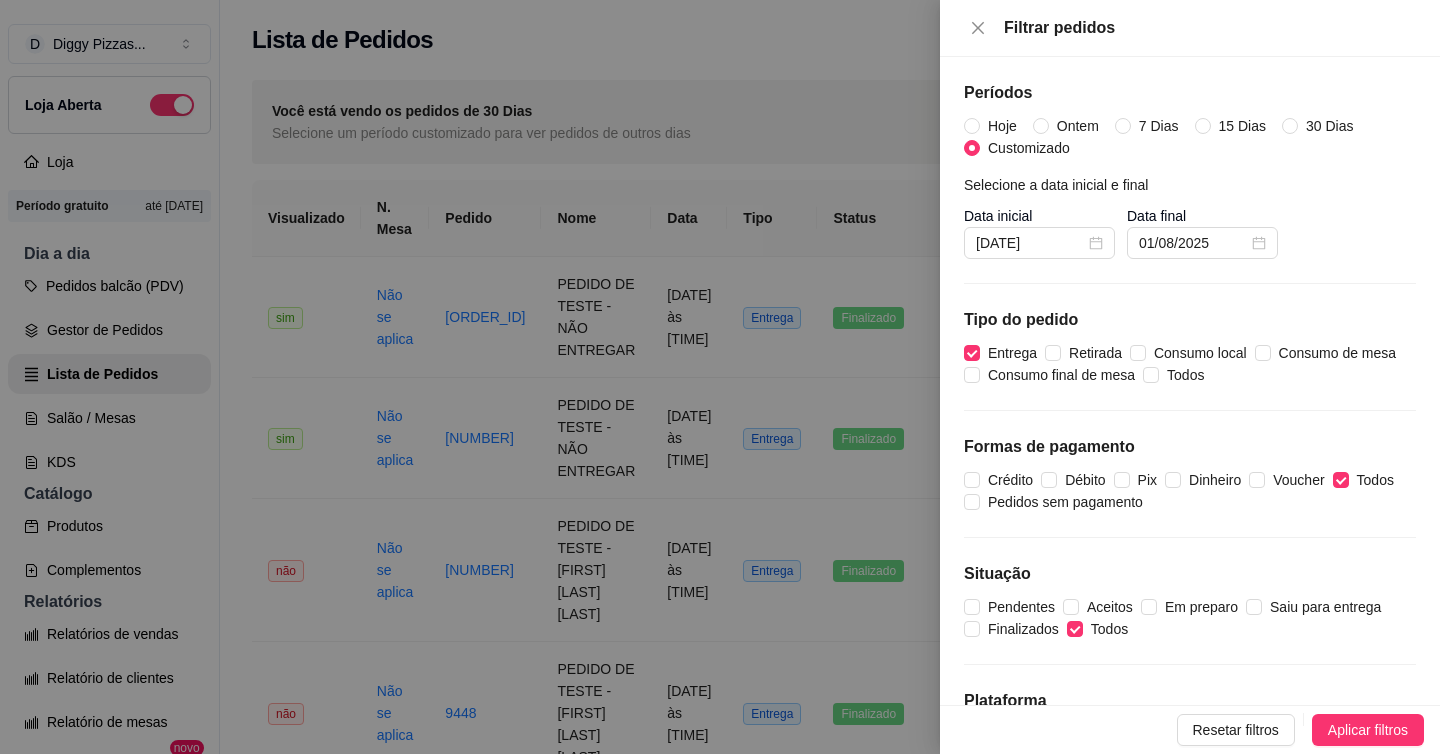 type on "[DATE]" 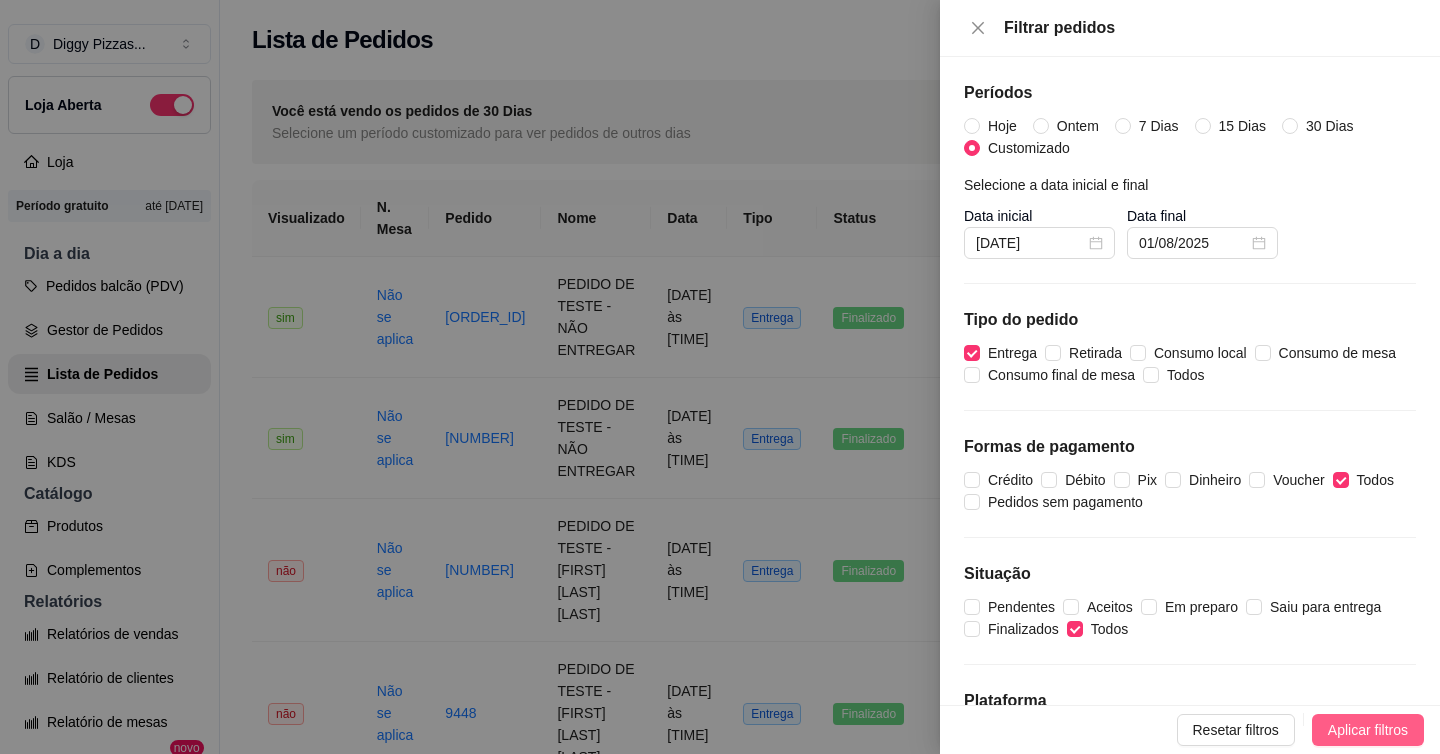 click on "Aplicar filtros" at bounding box center (1368, 730) 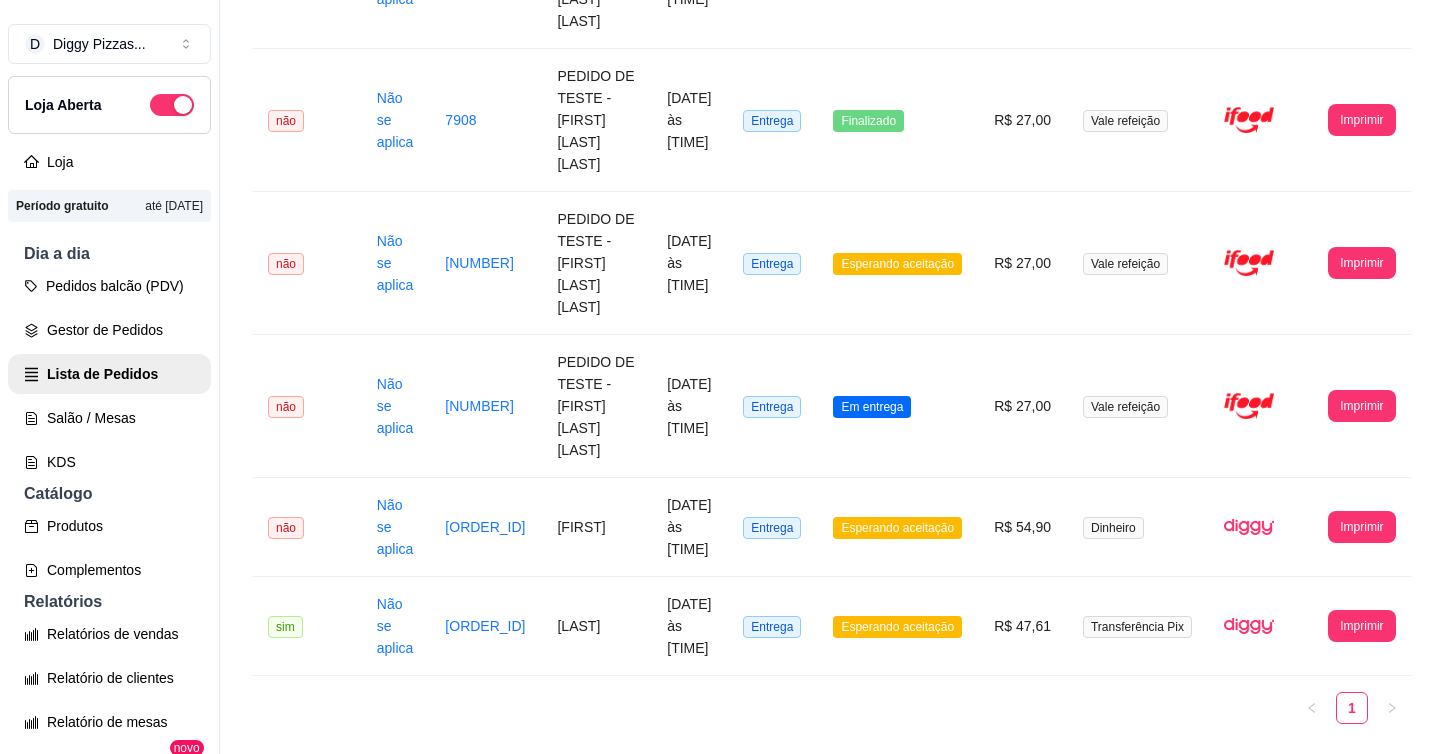 scroll, scrollTop: 0, scrollLeft: 0, axis: both 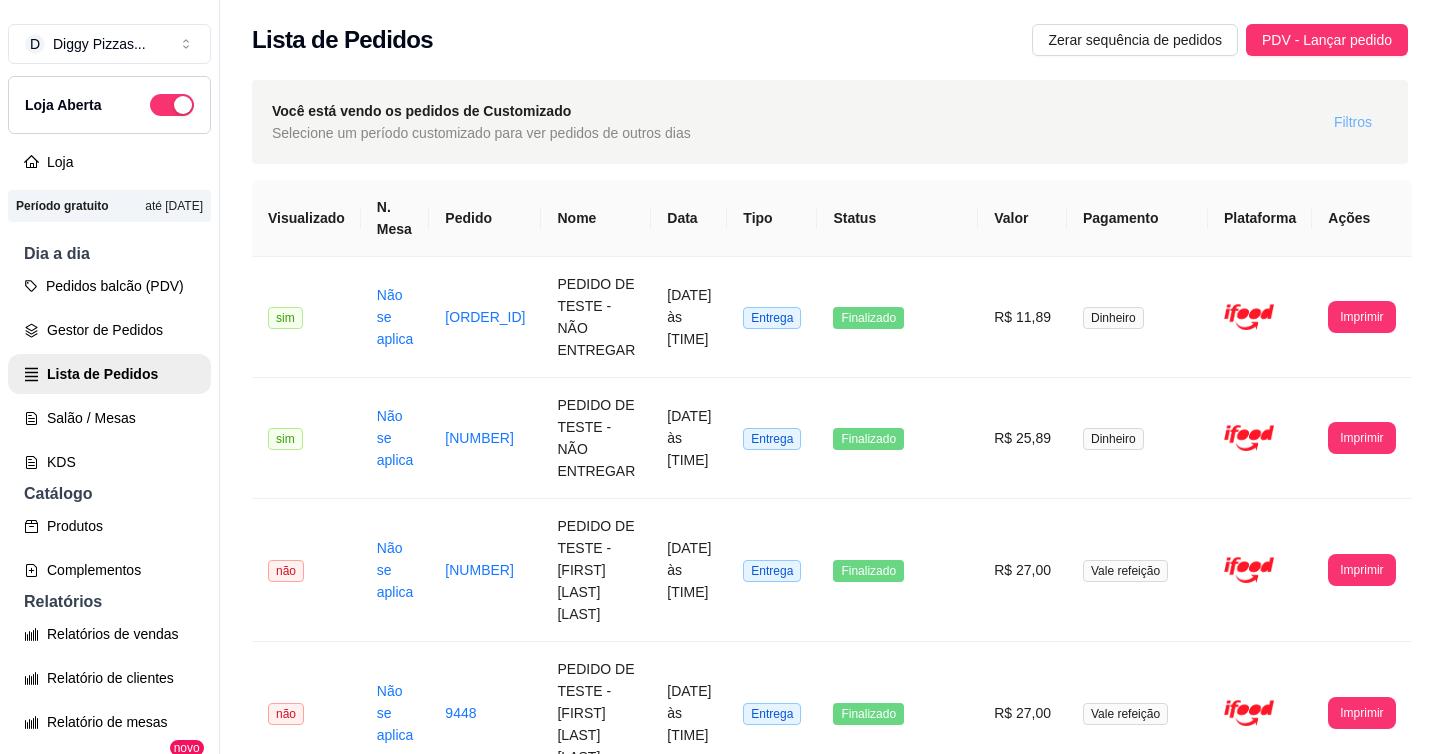 click on "Filtros" at bounding box center (1353, 122) 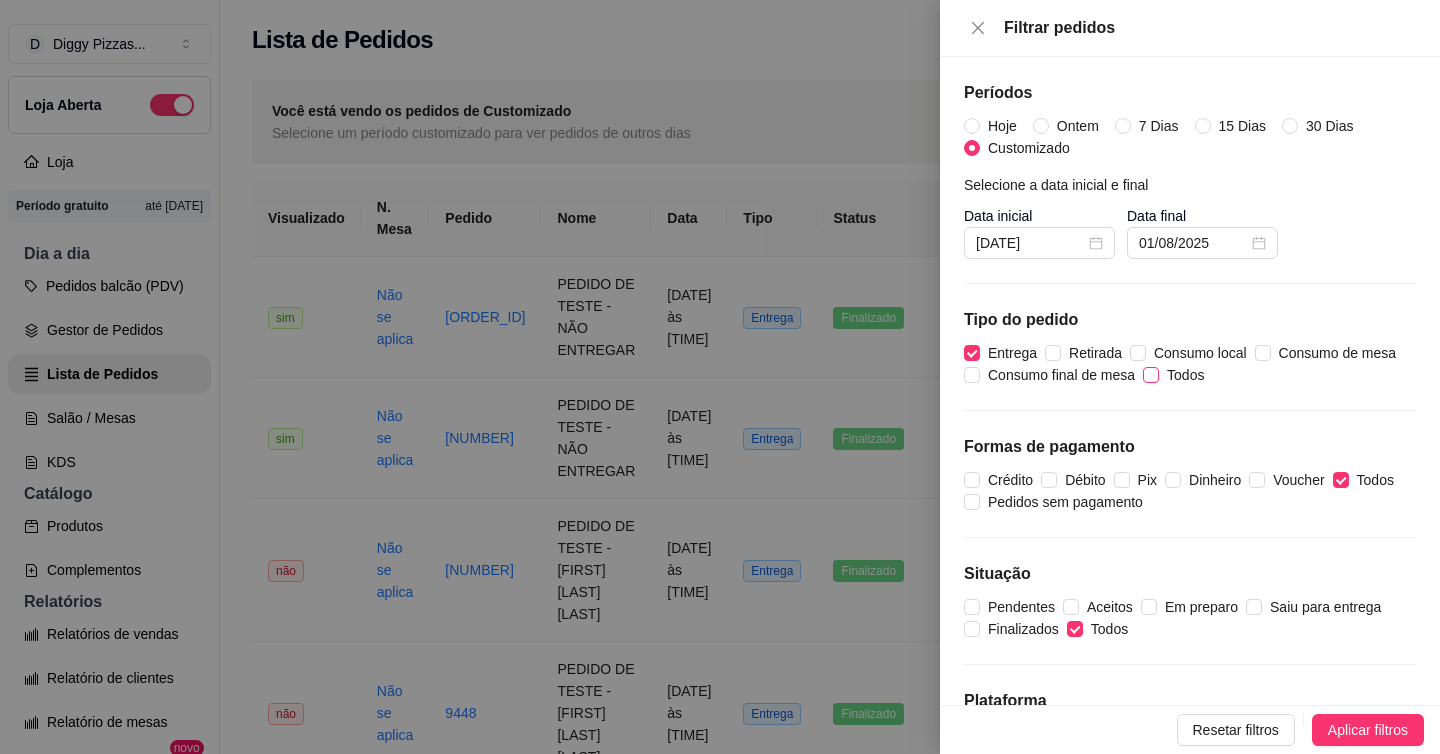 click on "Todos" at bounding box center (1151, 375) 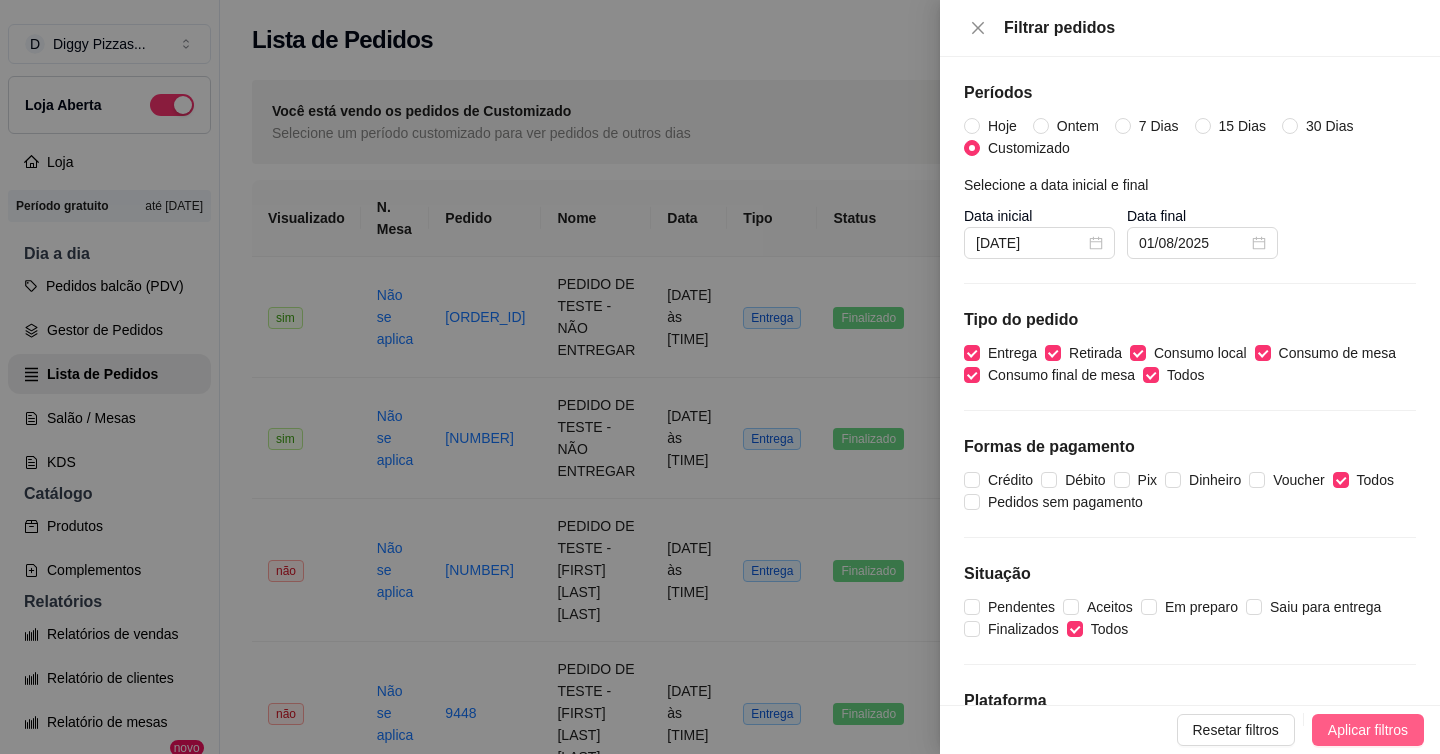 click on "Aplicar filtros" at bounding box center (1368, 730) 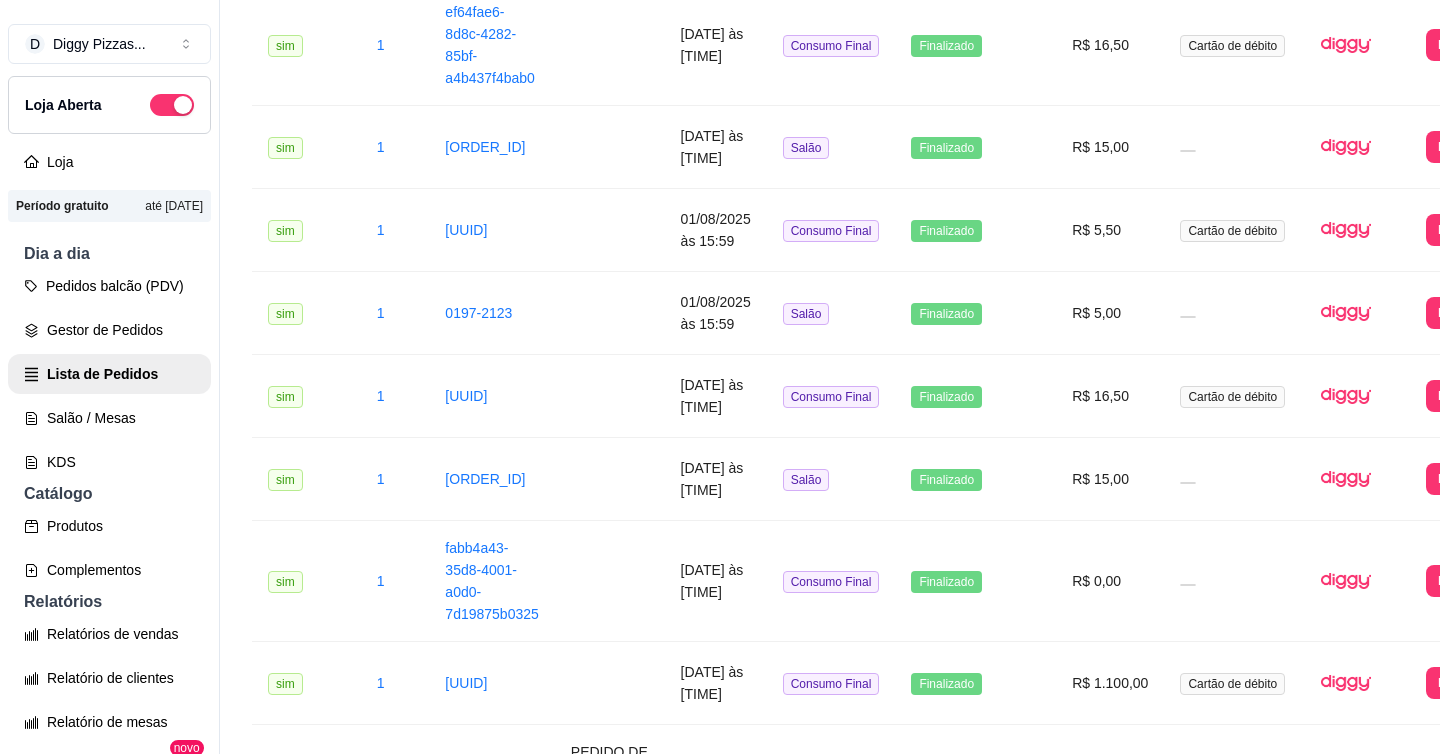 scroll, scrollTop: 0, scrollLeft: 0, axis: both 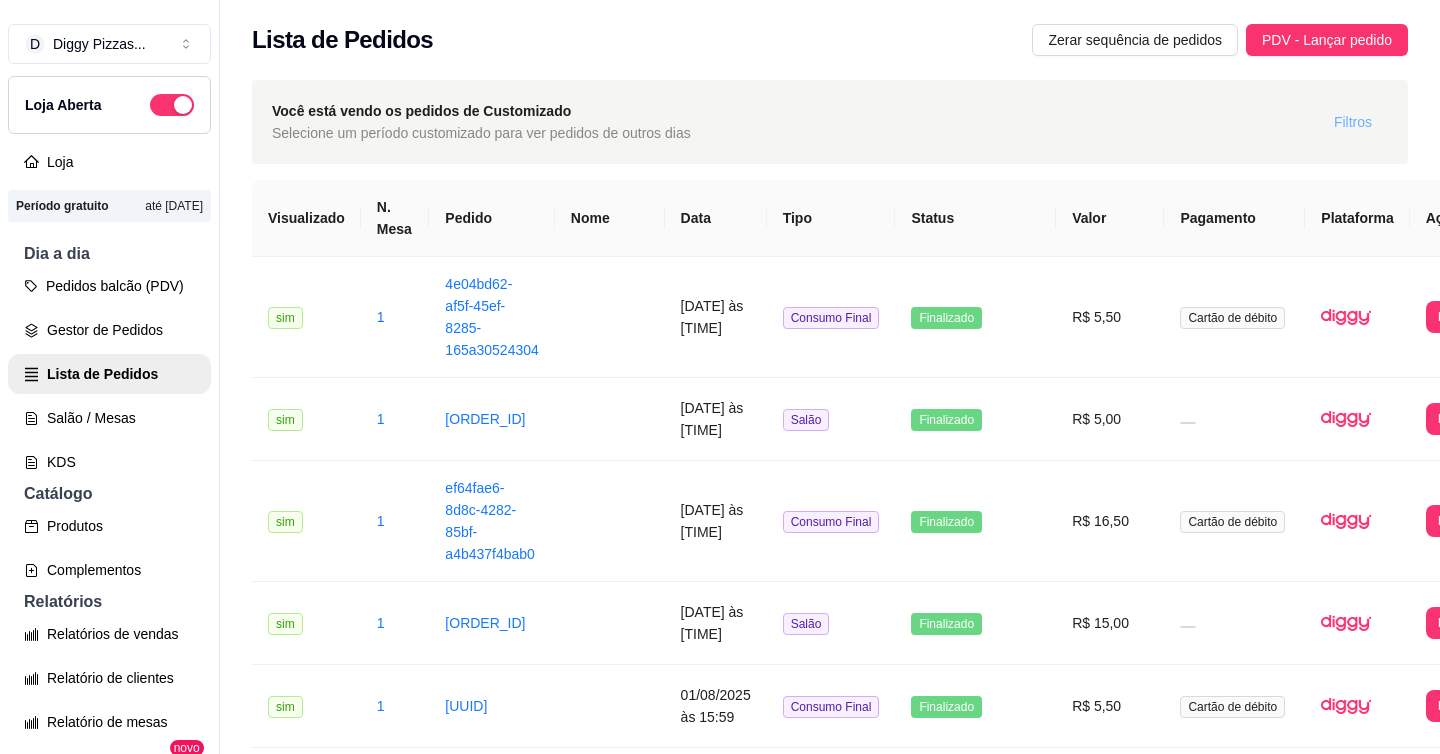 click on "Filtros" at bounding box center [1353, 122] 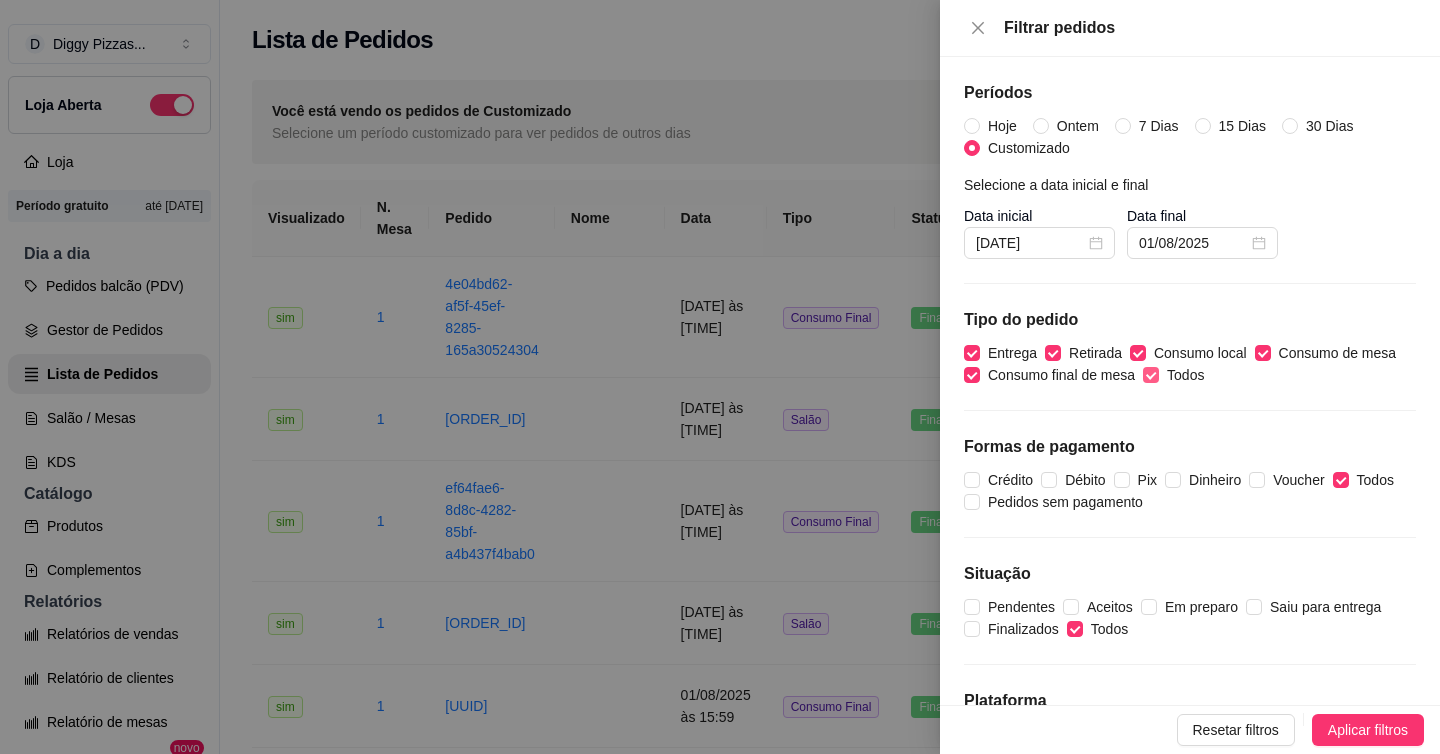 click on "Todos" at bounding box center [1151, 375] 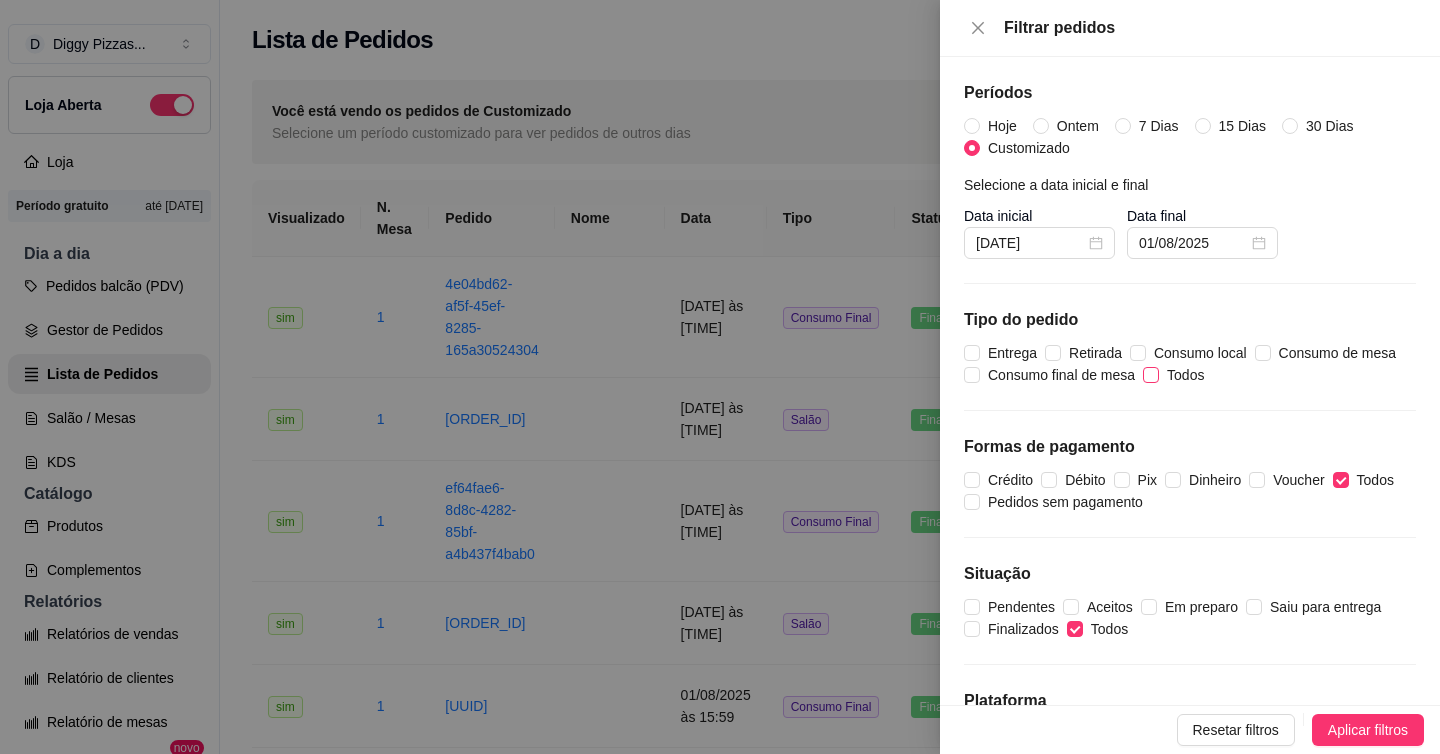 click on "Todos" at bounding box center (1151, 375) 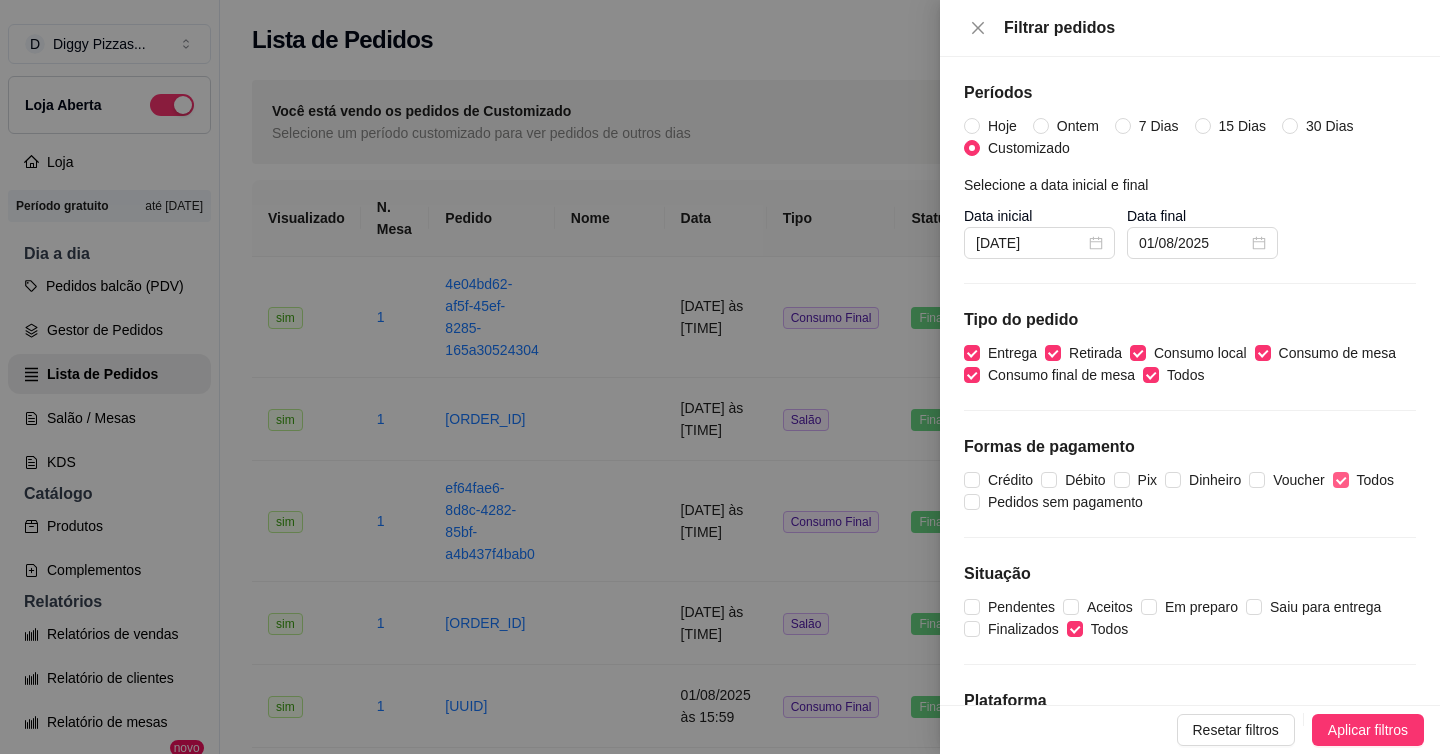 click on "Todos" at bounding box center (1341, 480) 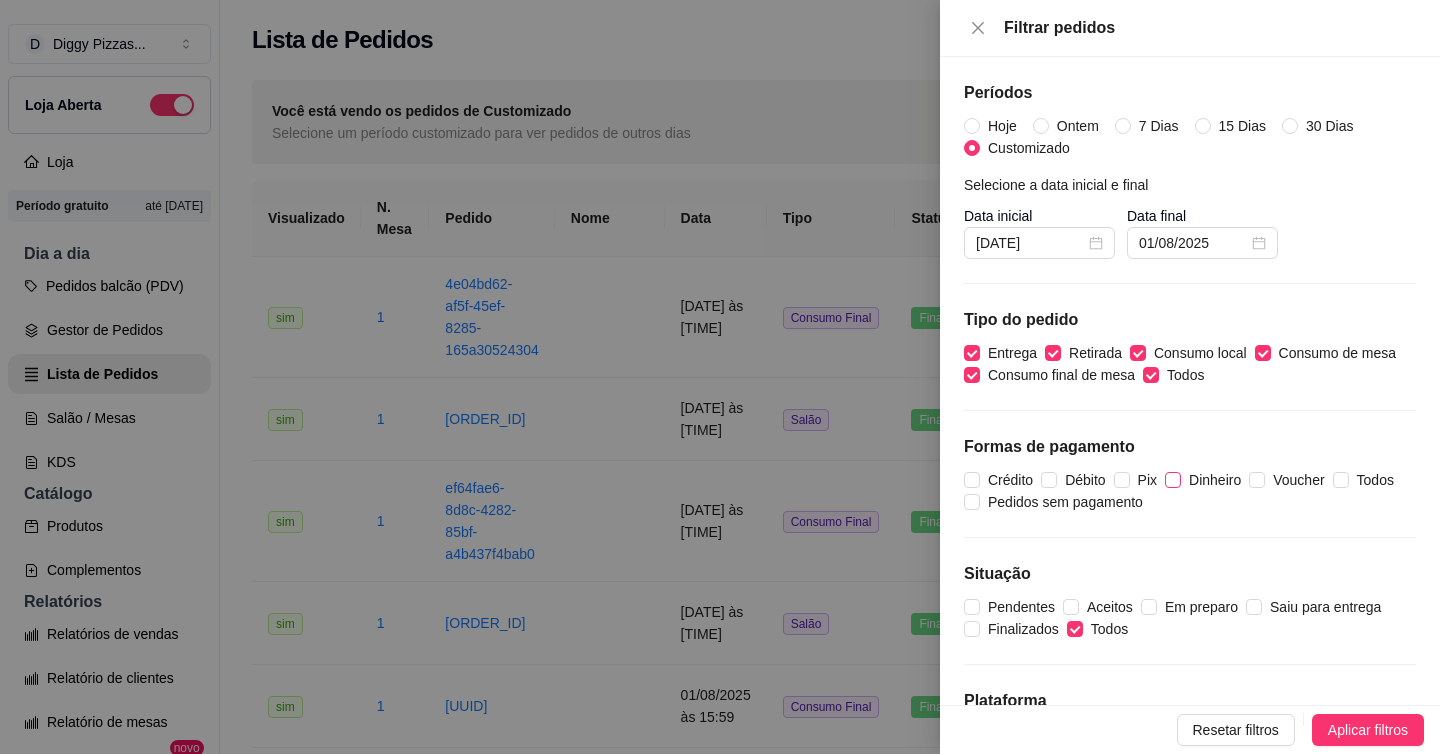 click on "Dinheiro" at bounding box center (1173, 480) 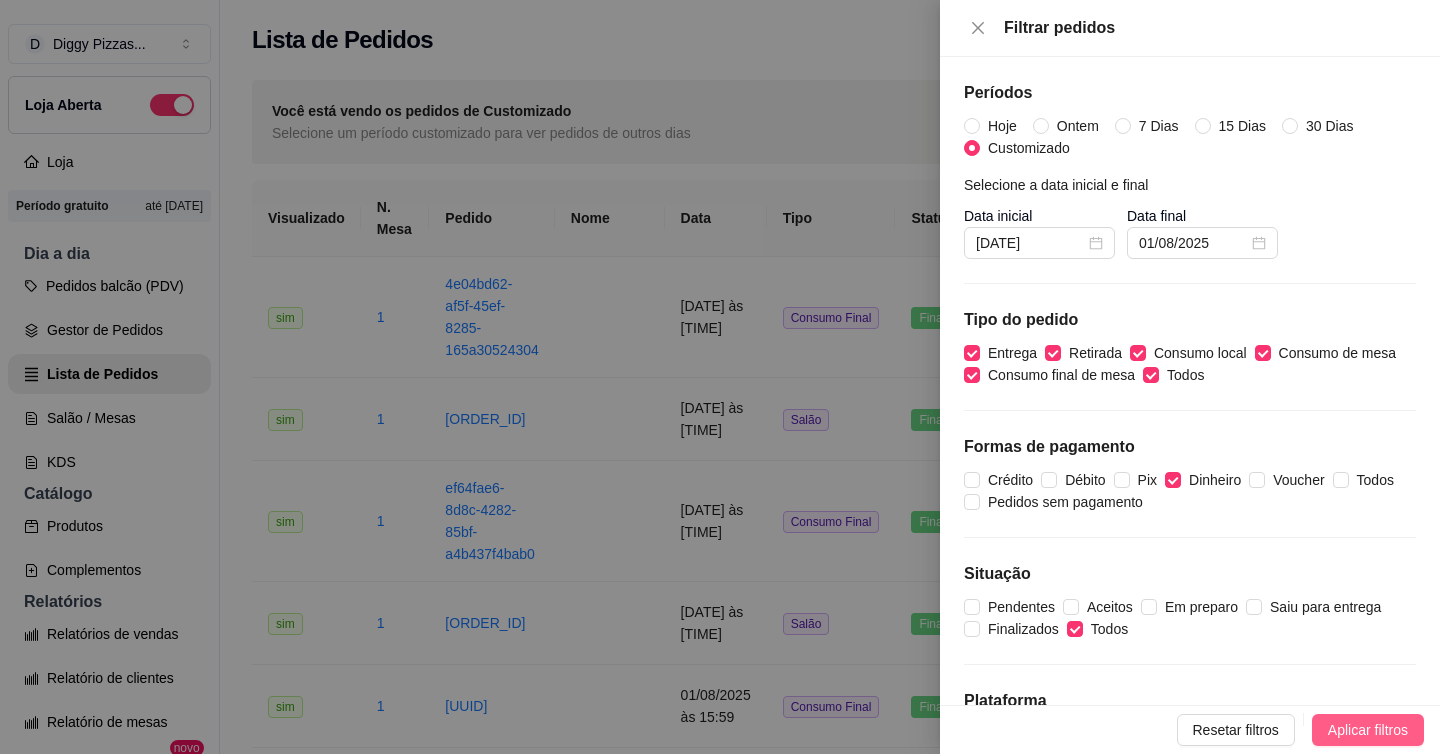 click on "Aplicar filtros" at bounding box center (1368, 730) 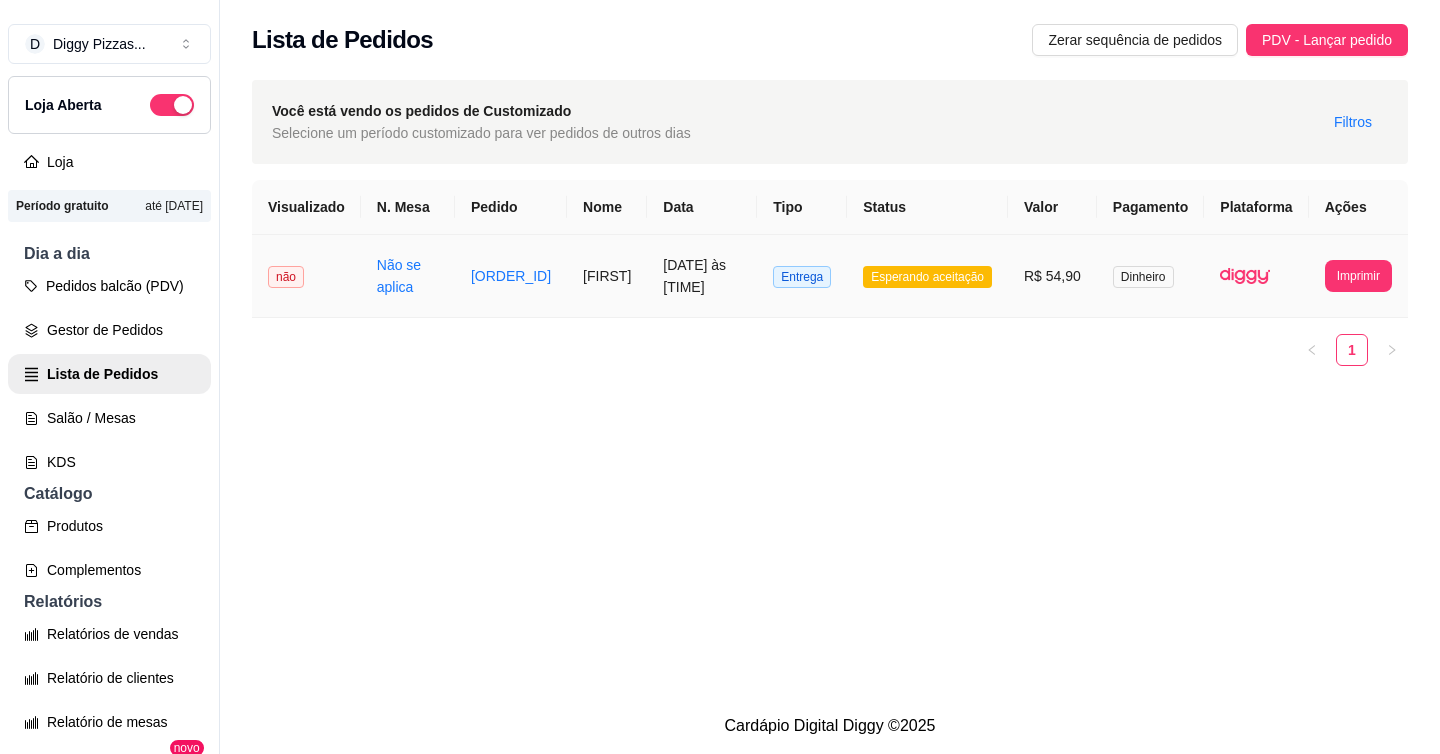 click on "Dinheiro" at bounding box center (1143, 277) 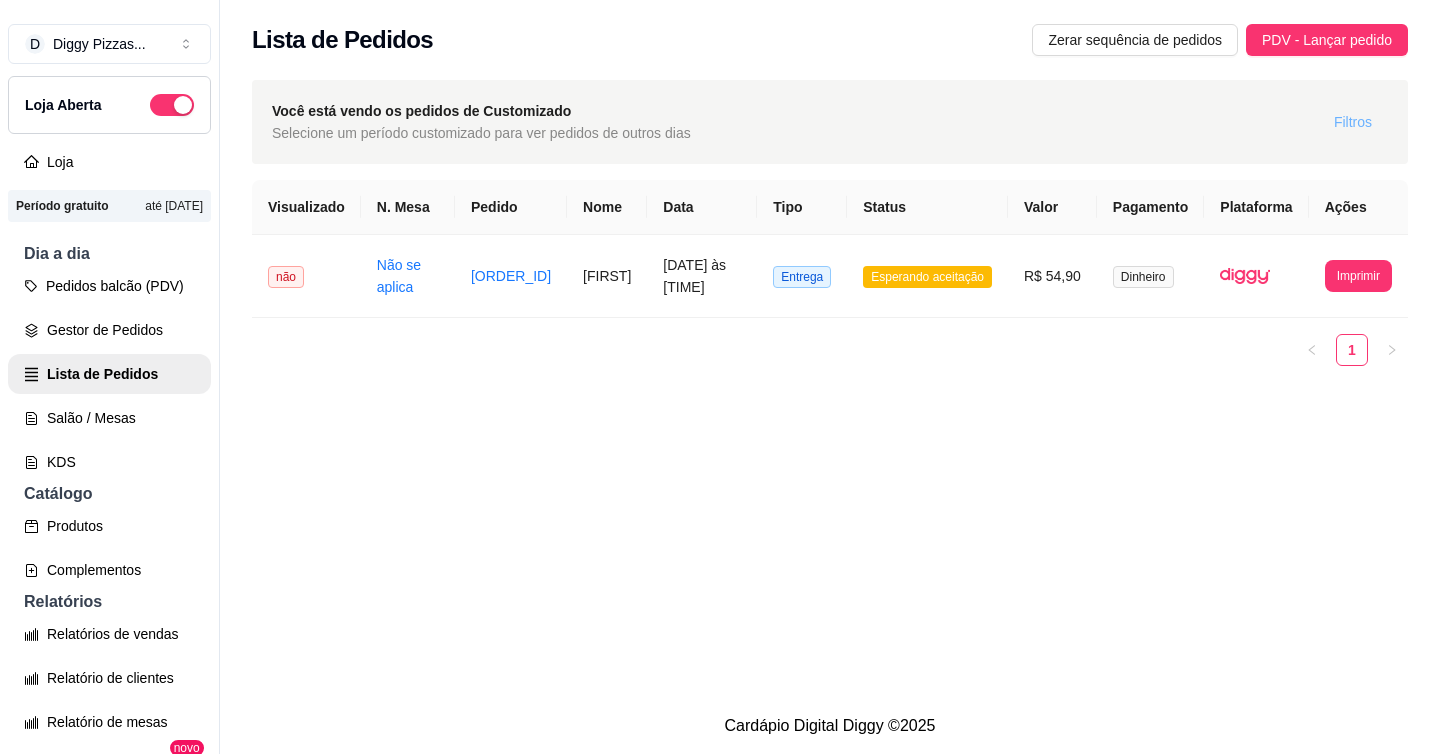 click on "Filtros" at bounding box center [1353, 122] 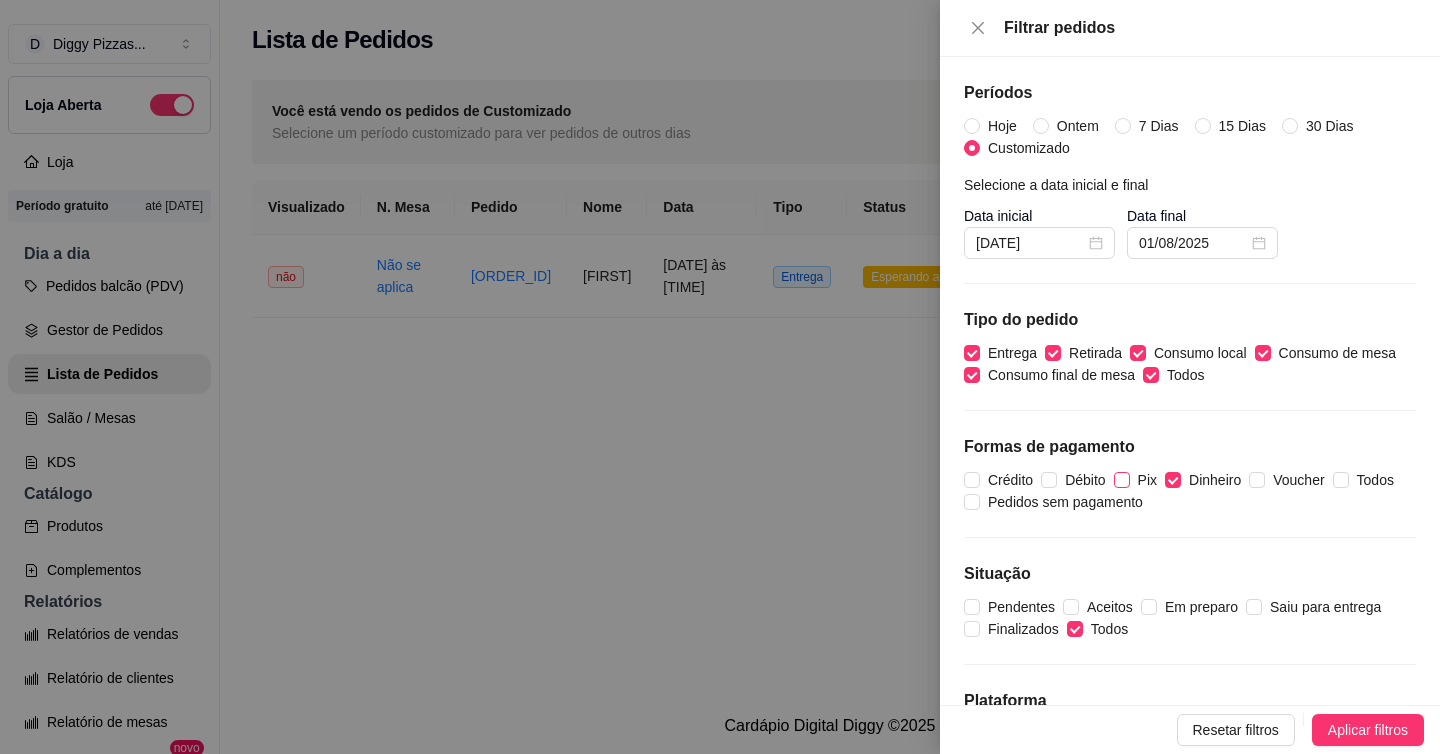 click on "Pix" at bounding box center [1122, 480] 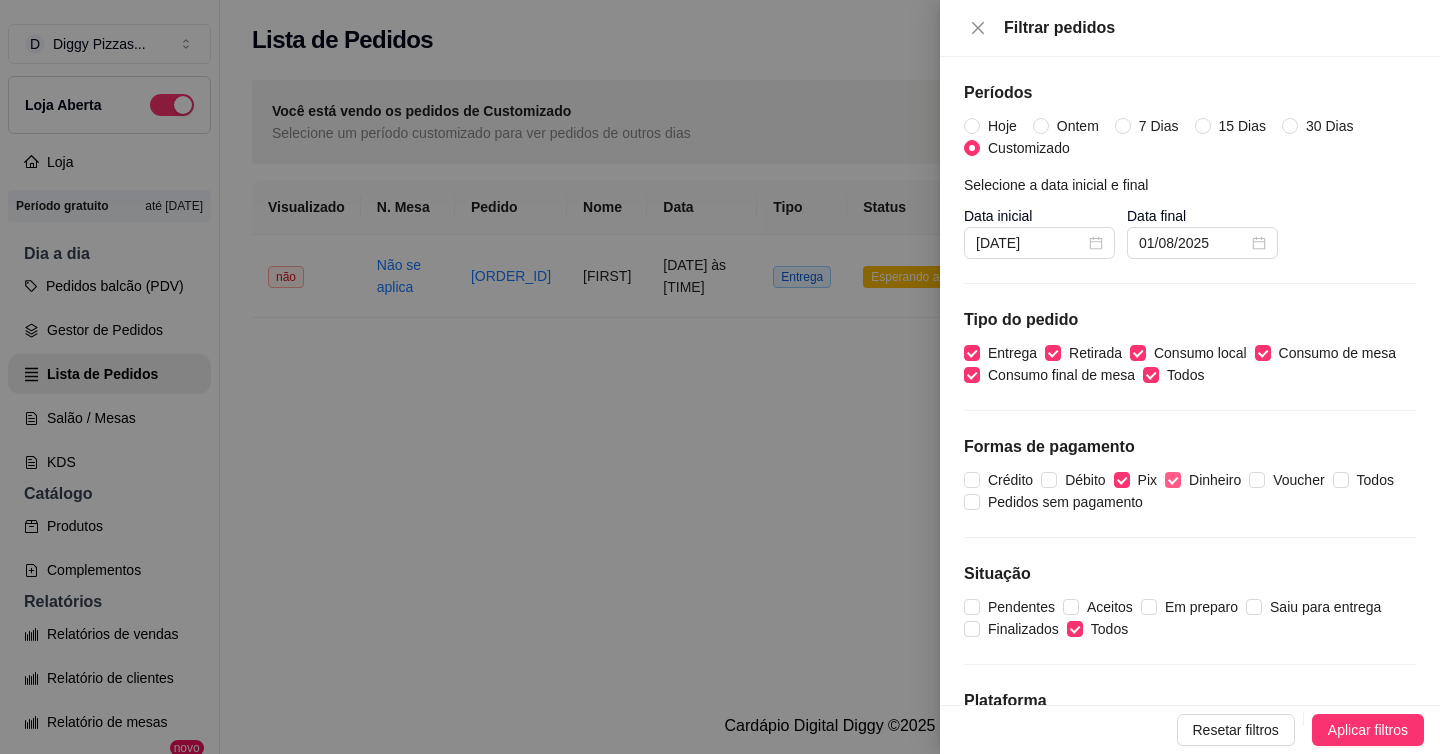 click on "Dinheiro" at bounding box center (1173, 480) 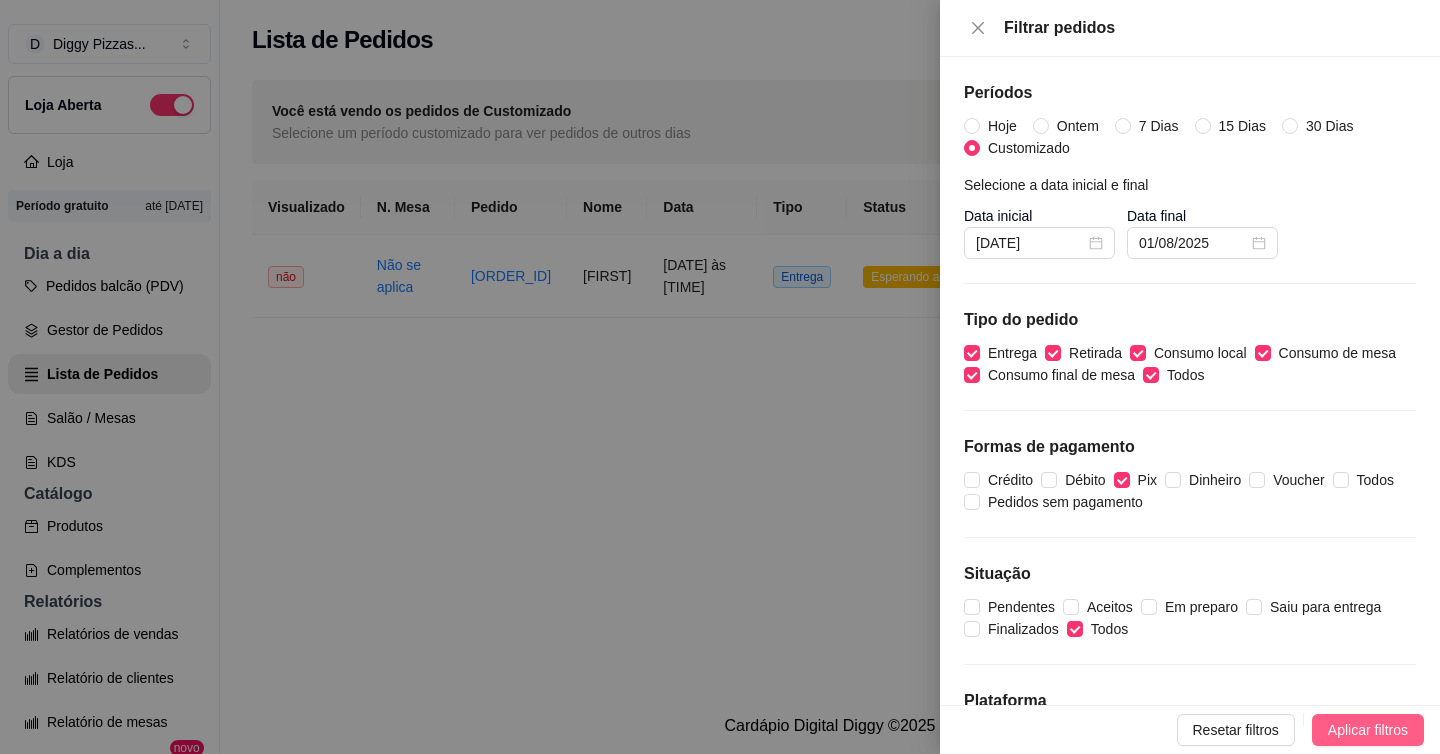 click on "Aplicar filtros" at bounding box center [1368, 730] 